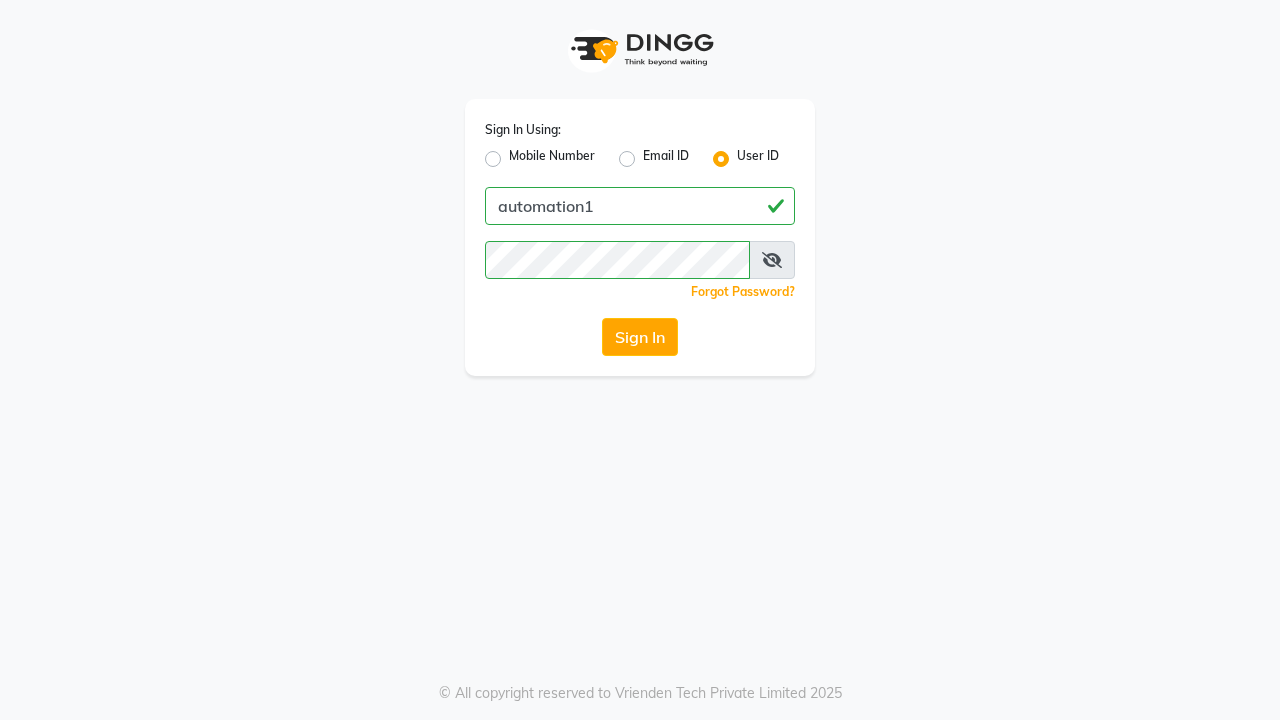 scroll, scrollTop: 0, scrollLeft: 0, axis: both 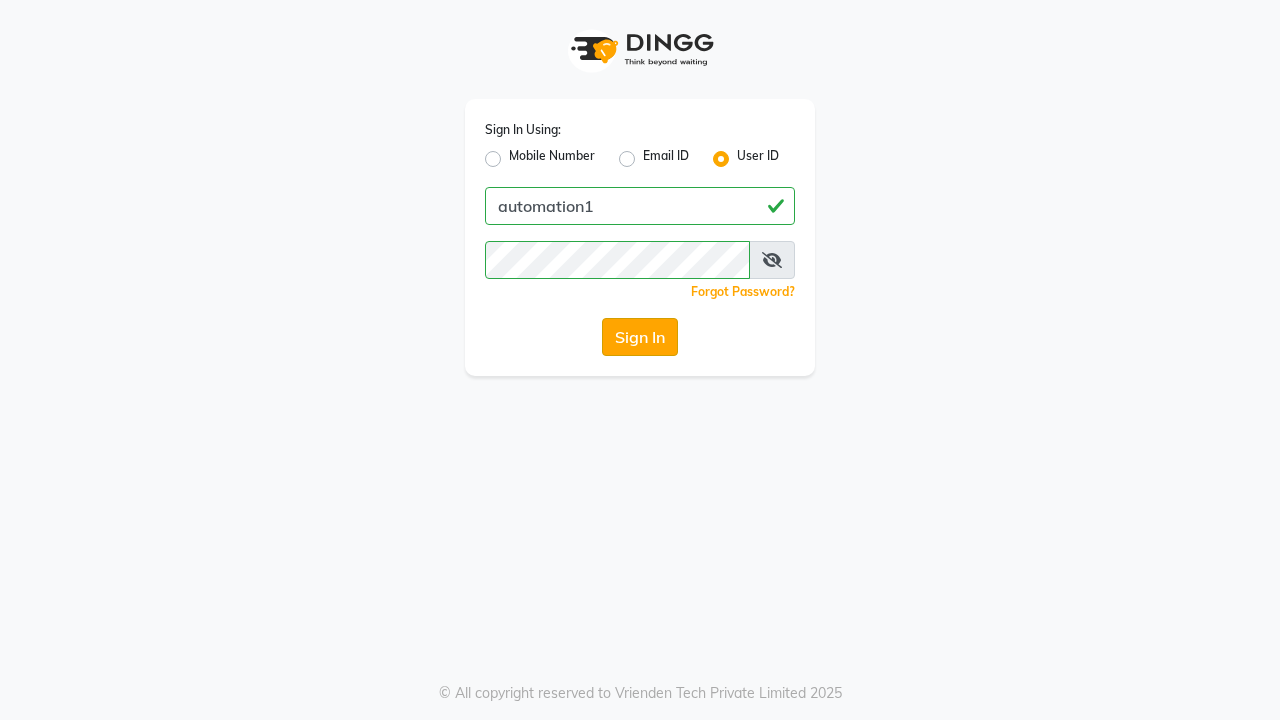 click on "Sign In" 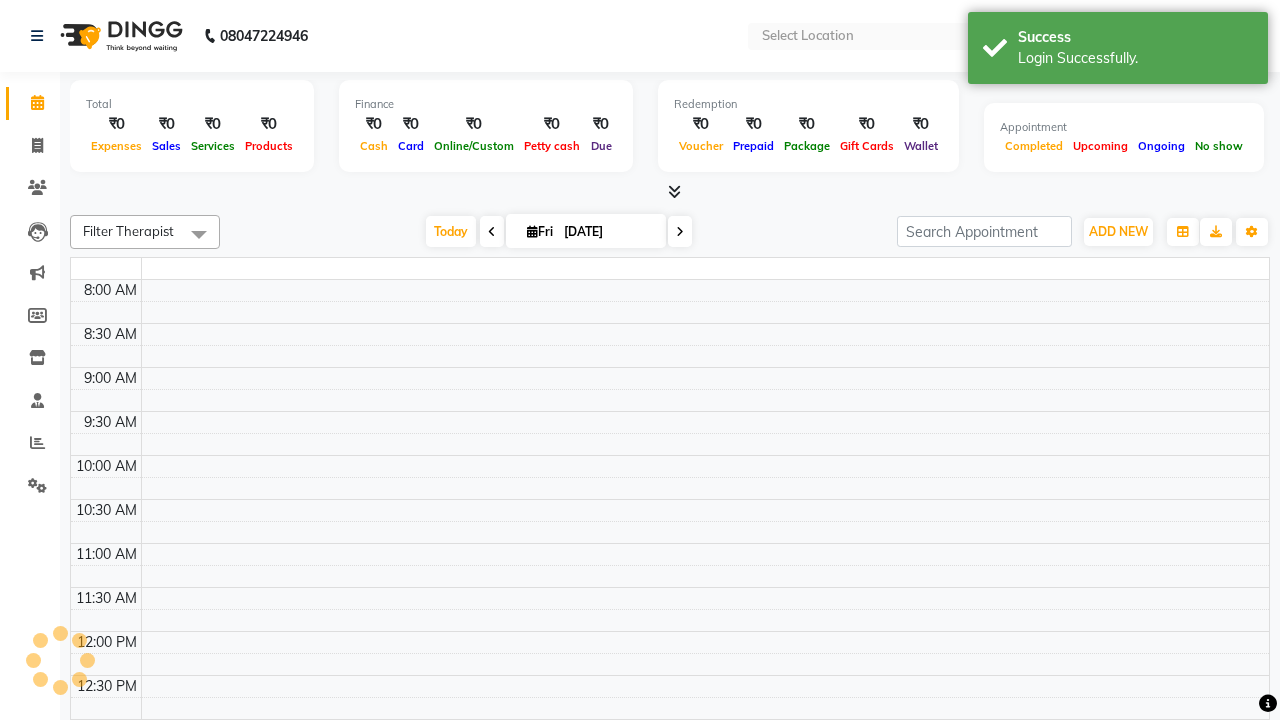 select on "en" 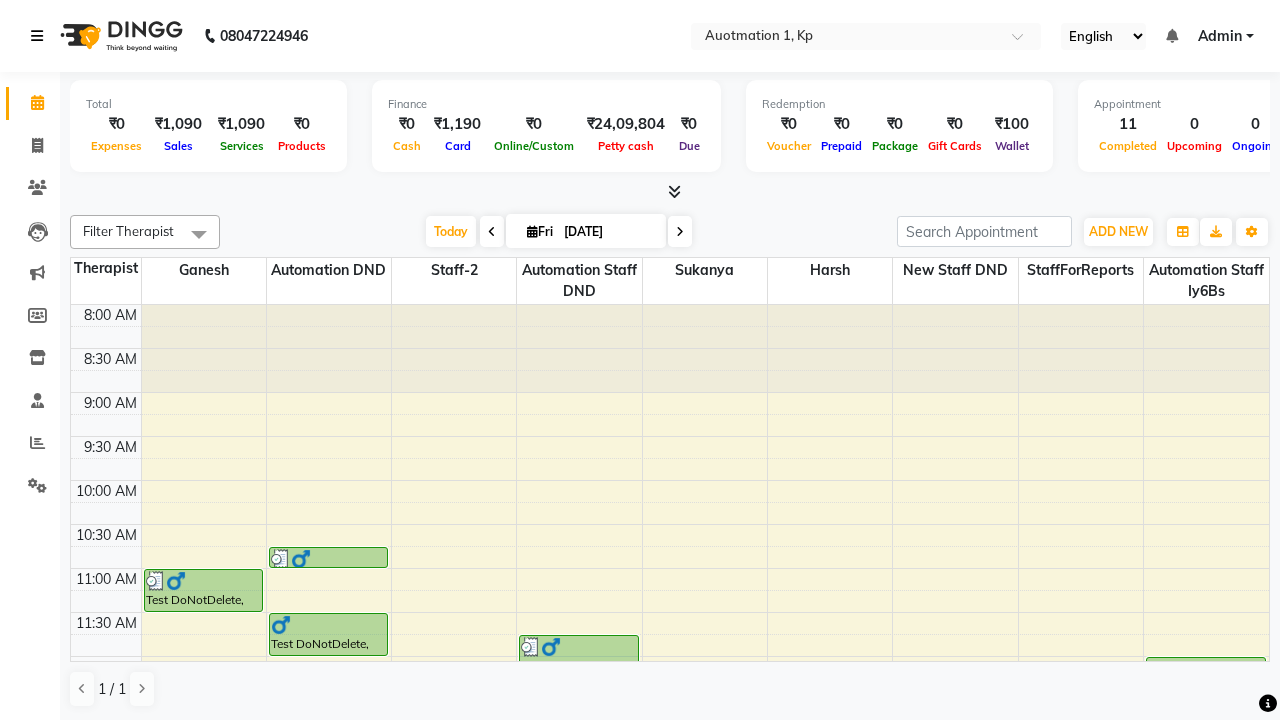 click at bounding box center [37, 36] 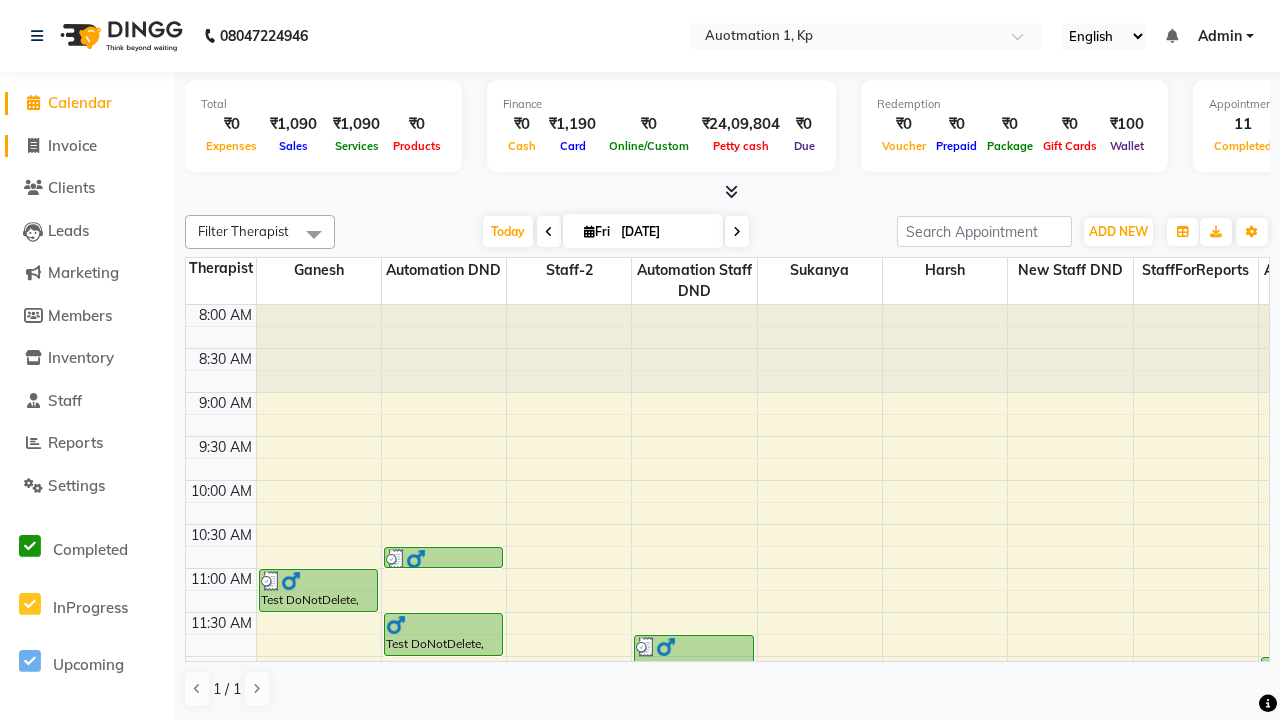 click on "Invoice" 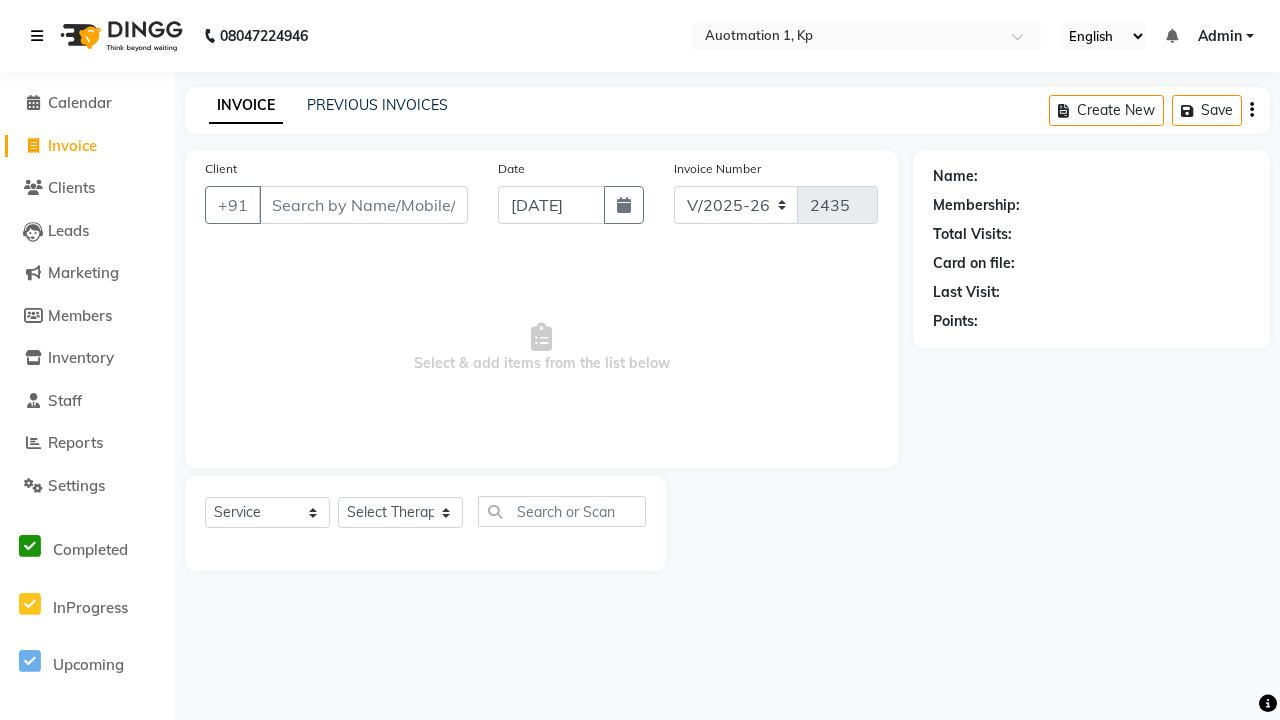 click at bounding box center (37, 36) 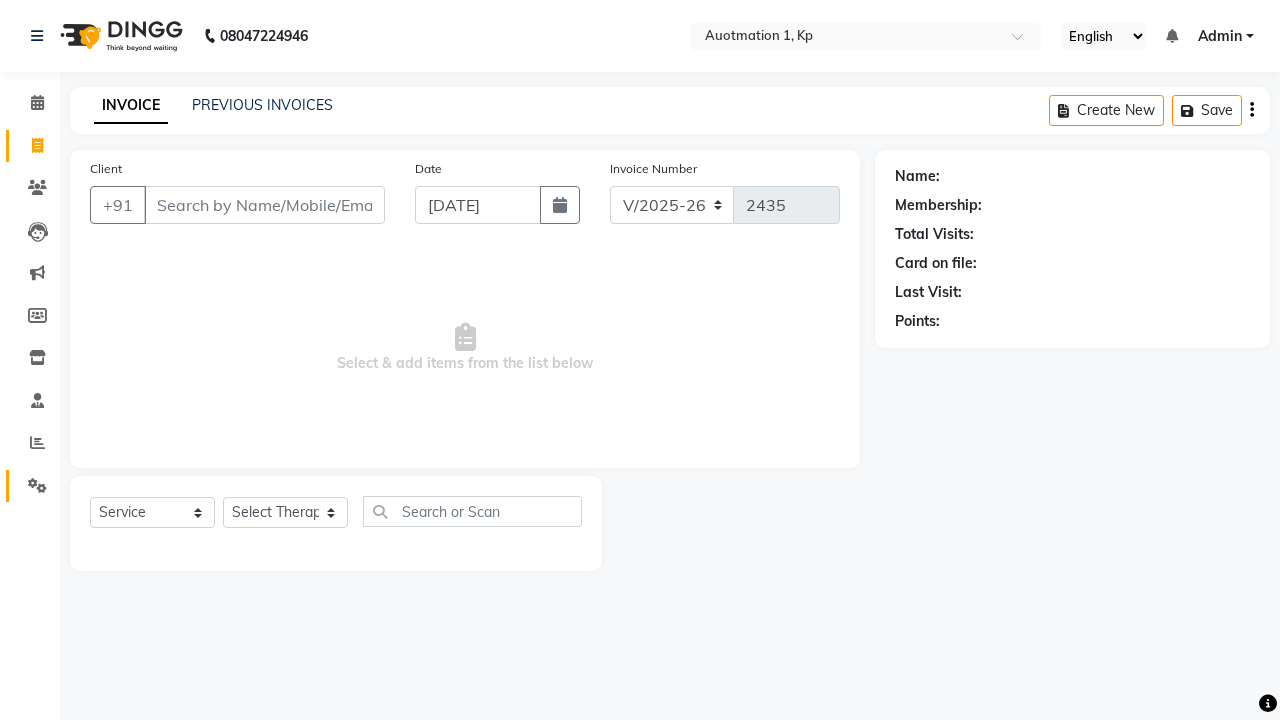 click 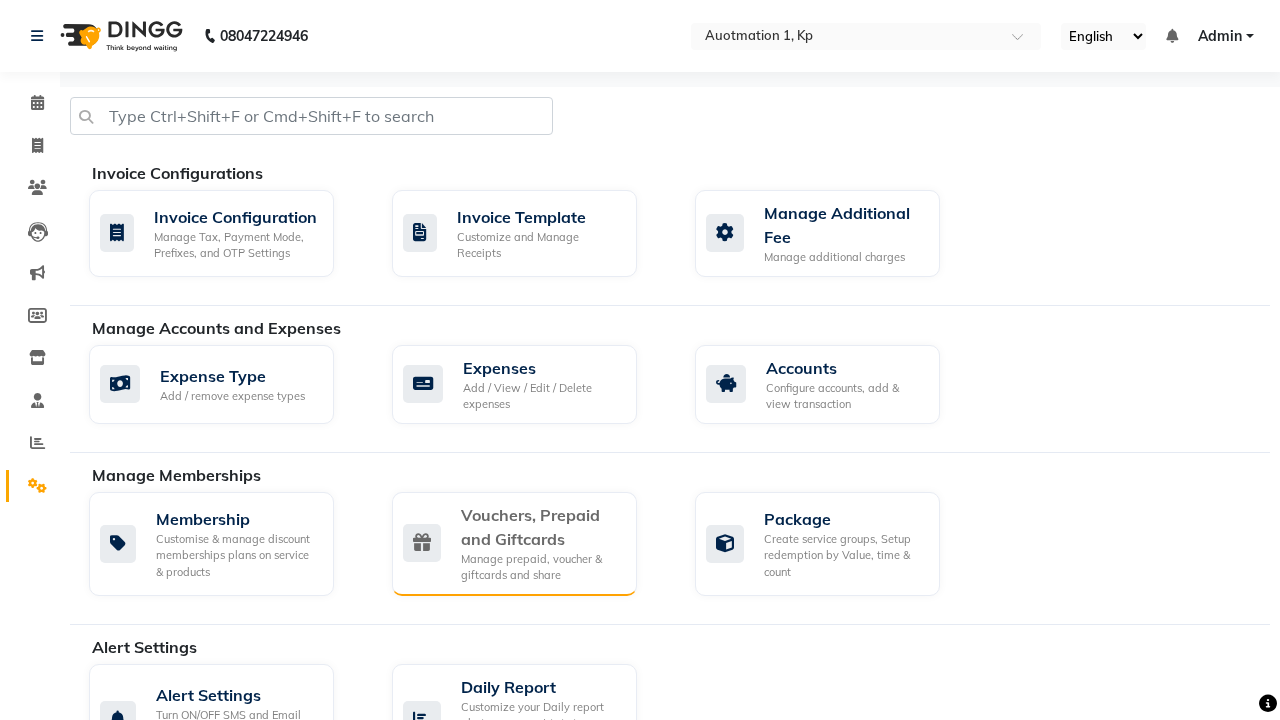 click on "Vouchers, Prepaid and Giftcards" 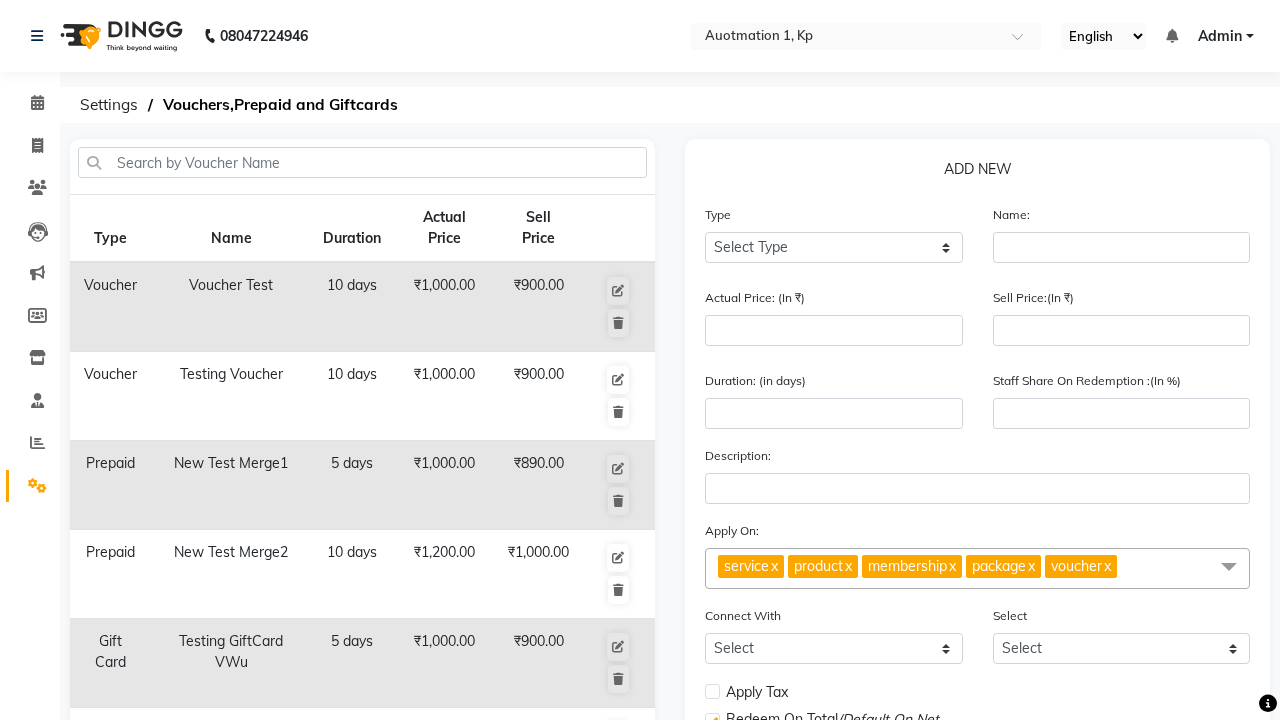 select on "G" 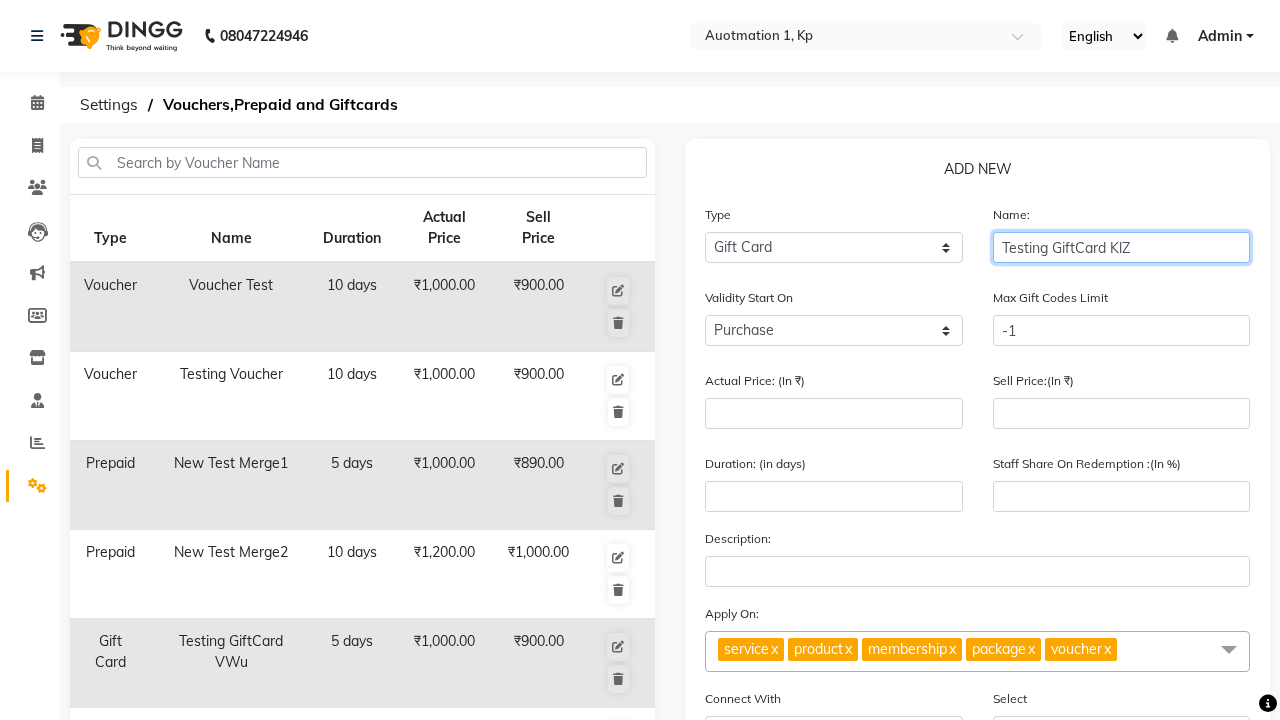 type on "Testing GiftCard KlZ" 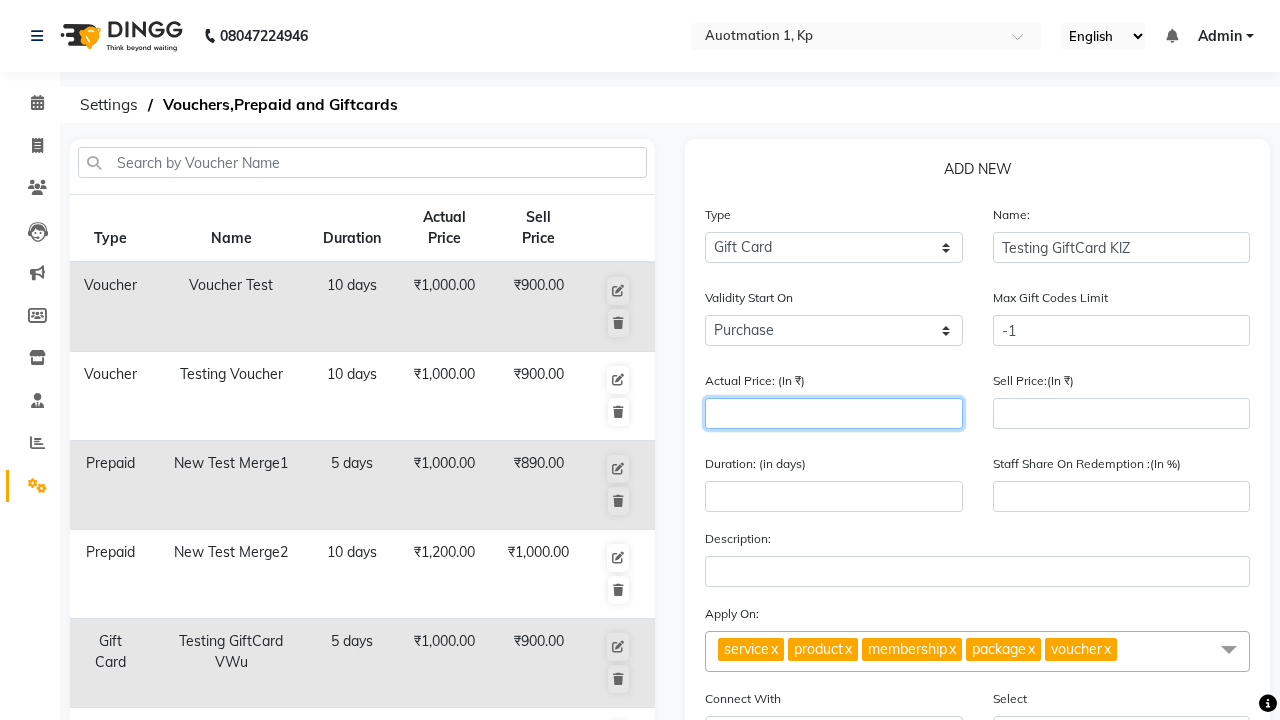 type on "1000" 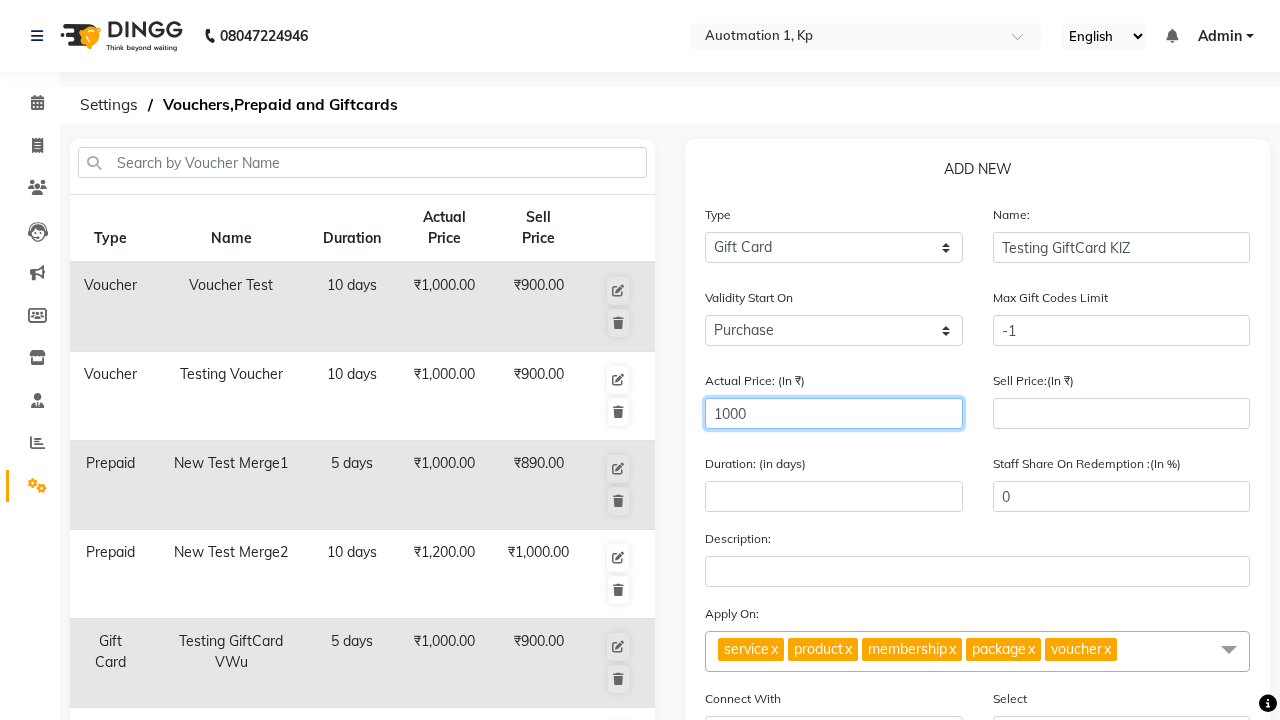 type on "1000" 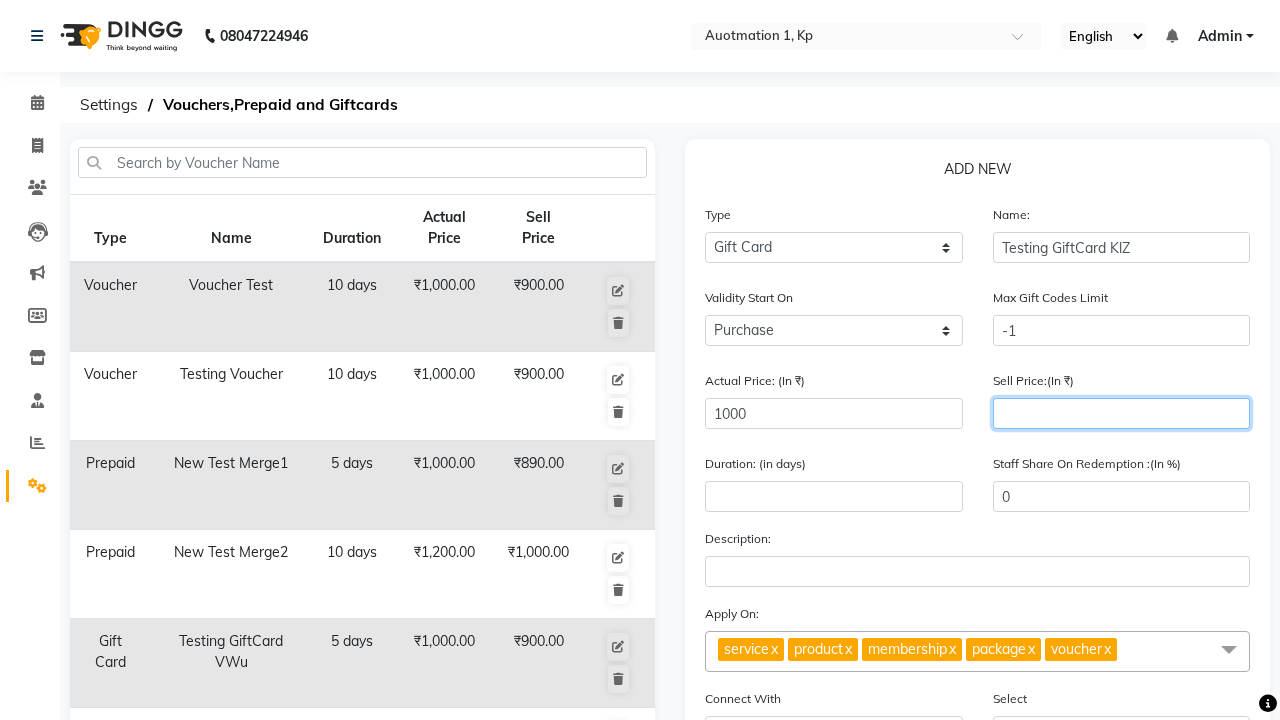 type on "900" 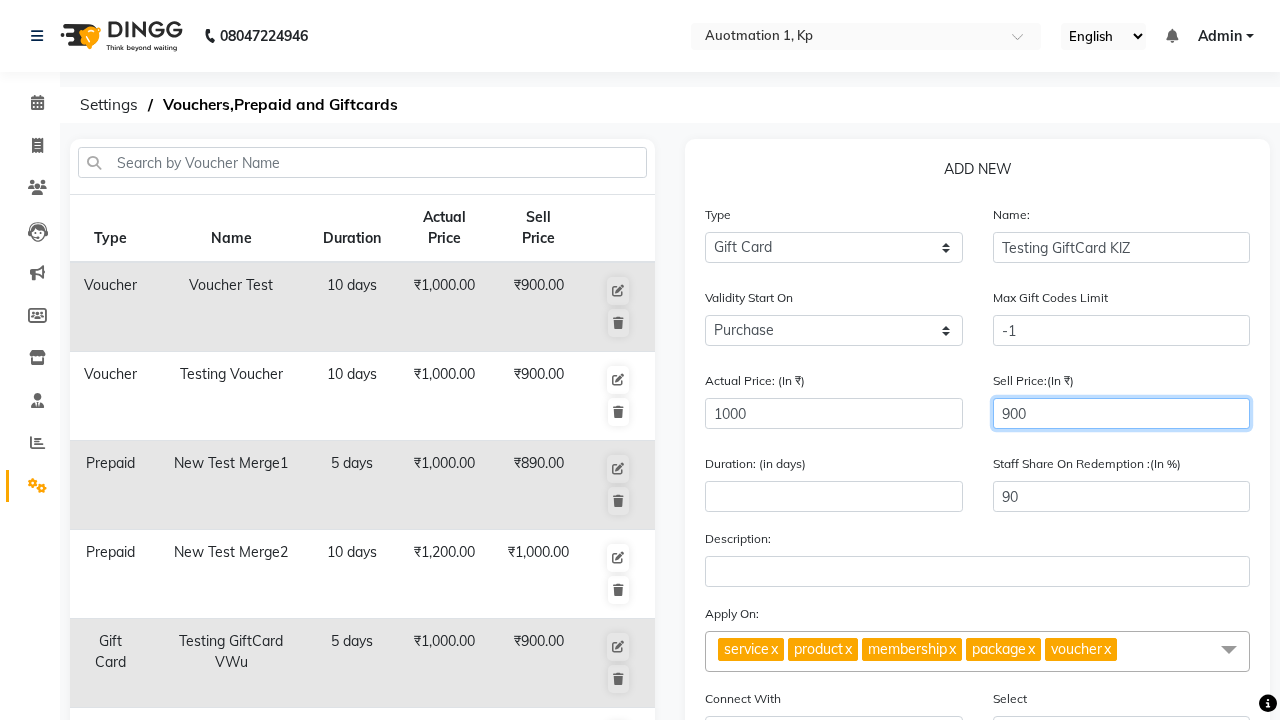 type on "900" 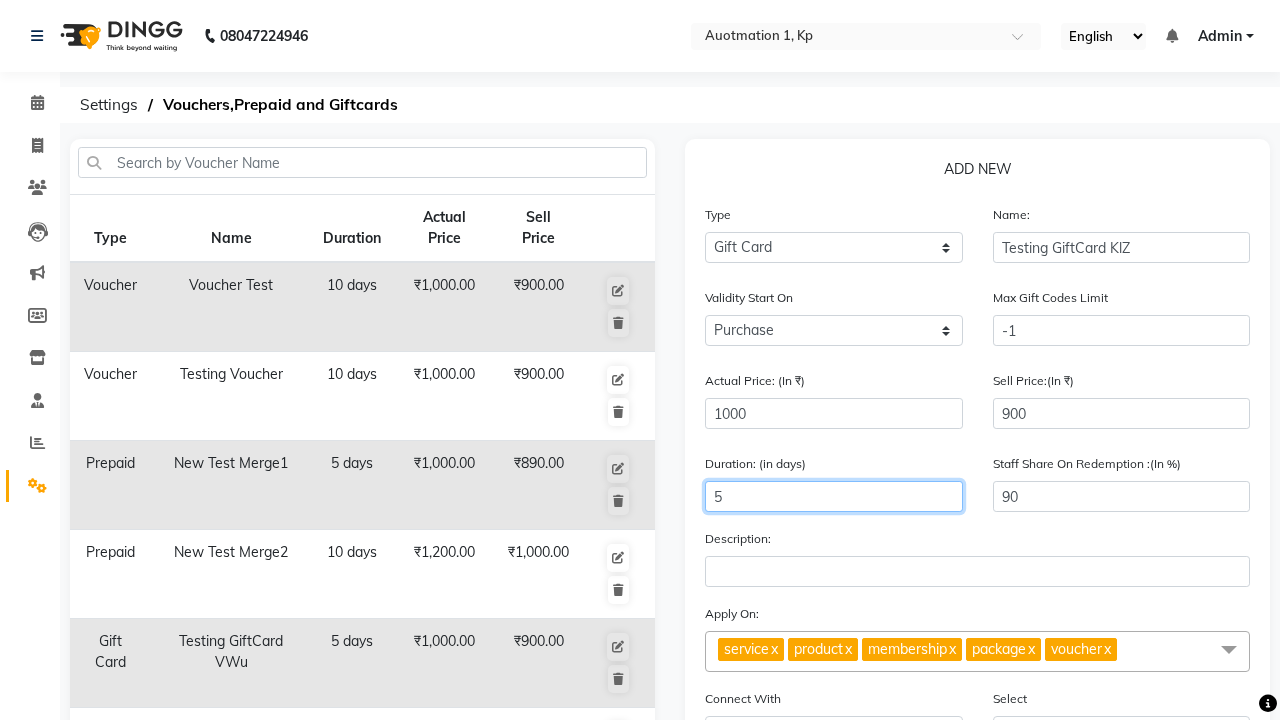 type on "5" 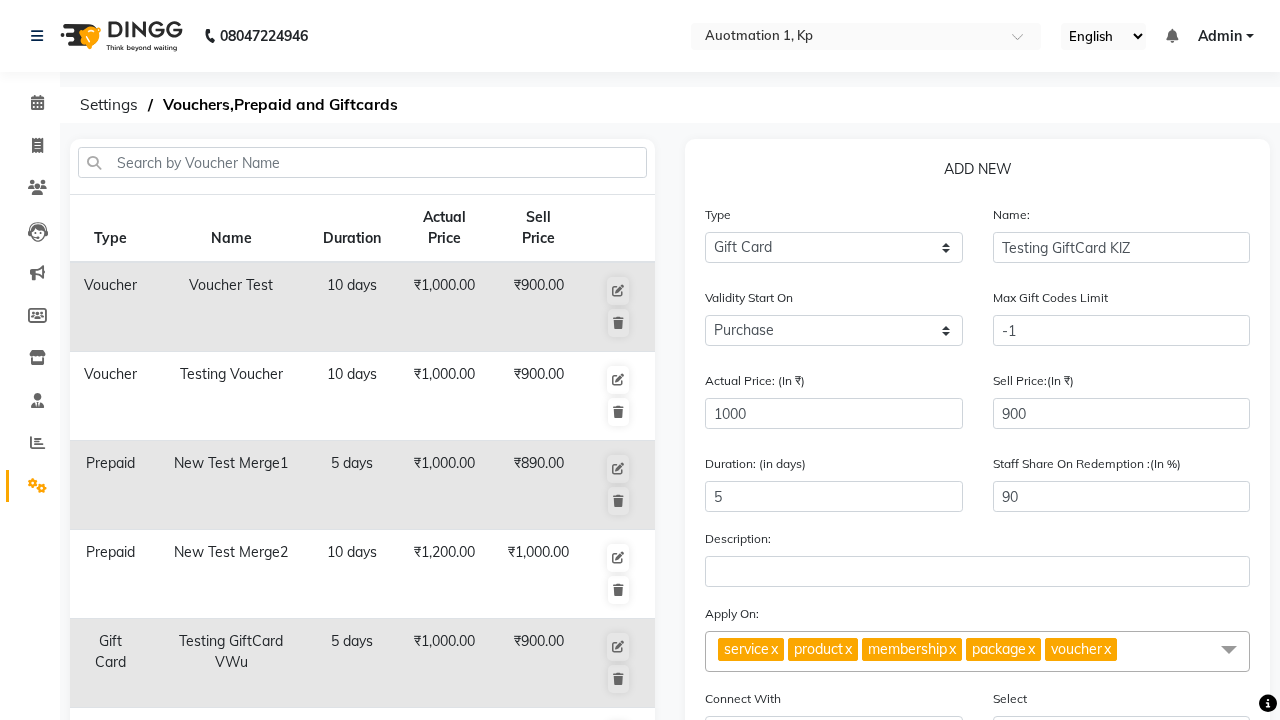 click on "Save" 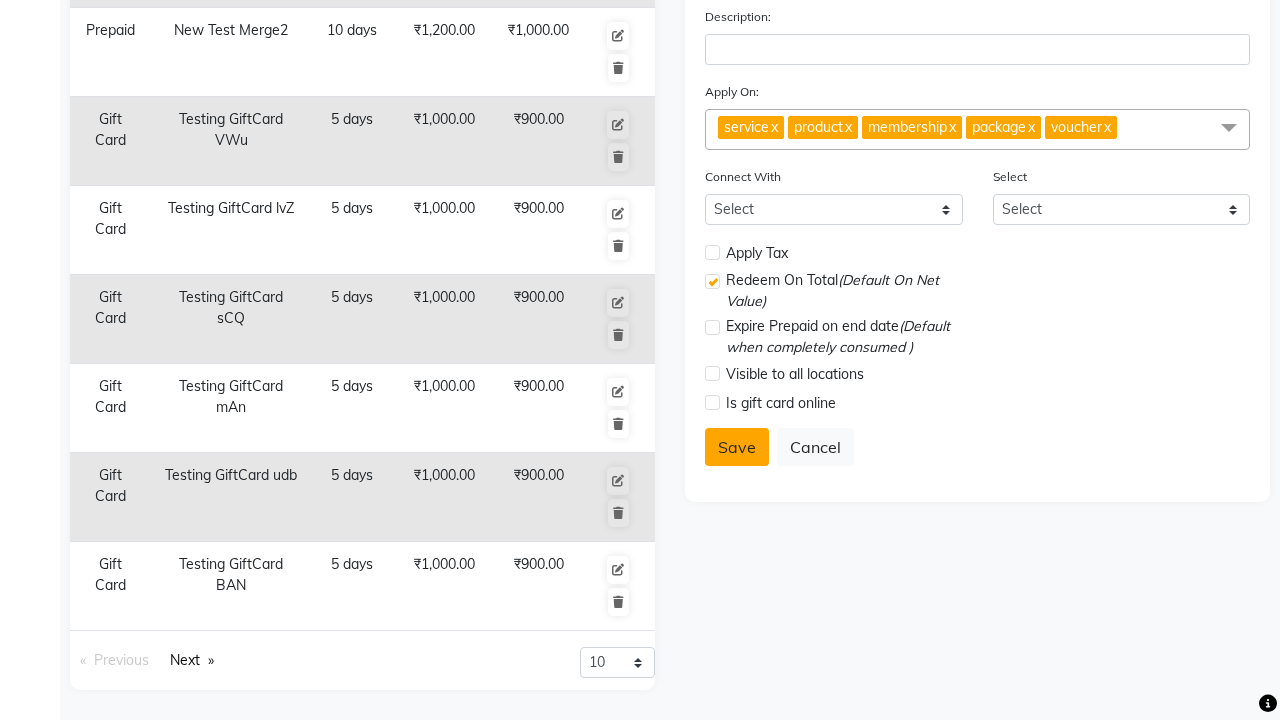 select 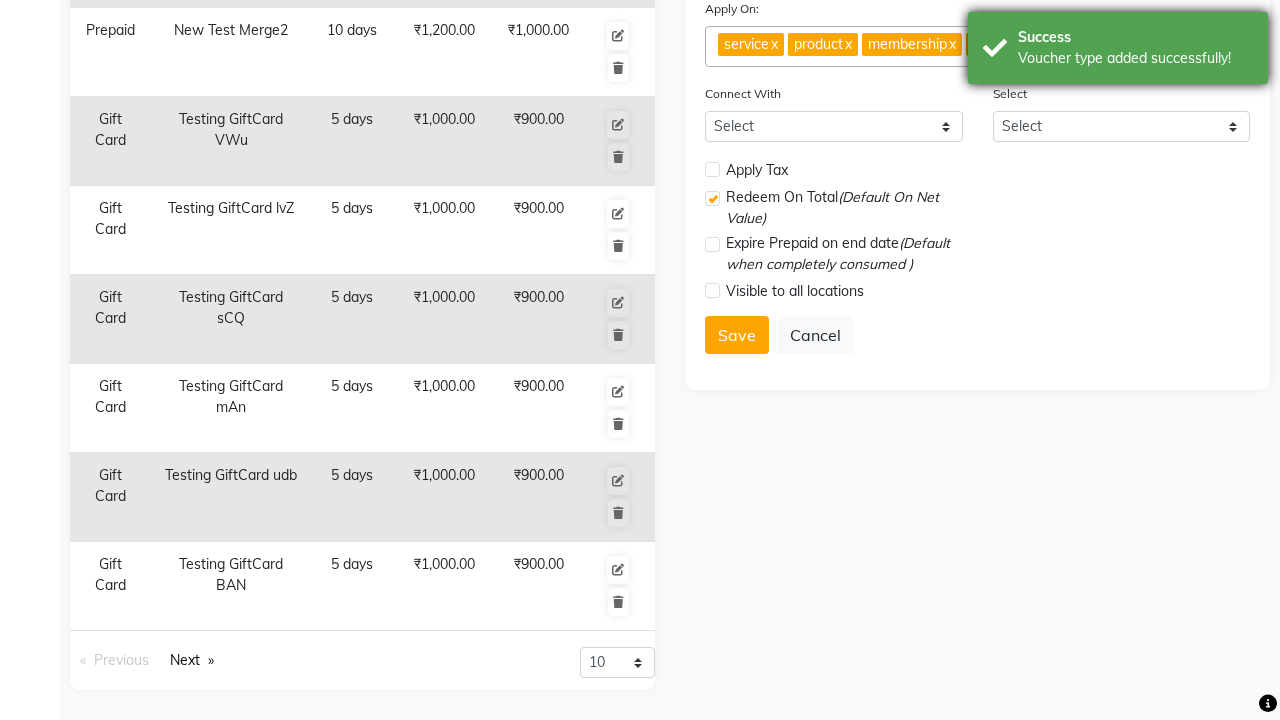 click on "Voucher type added successfully!" at bounding box center [1135, 58] 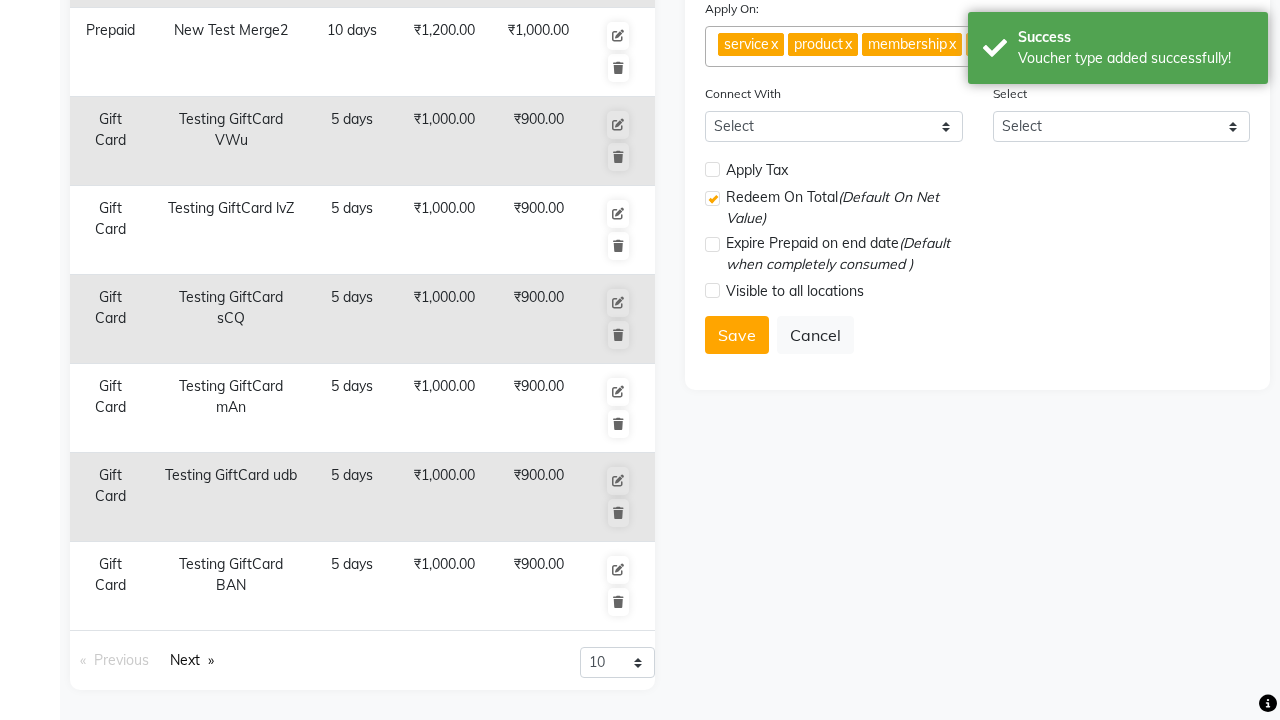 click at bounding box center (37, -486) 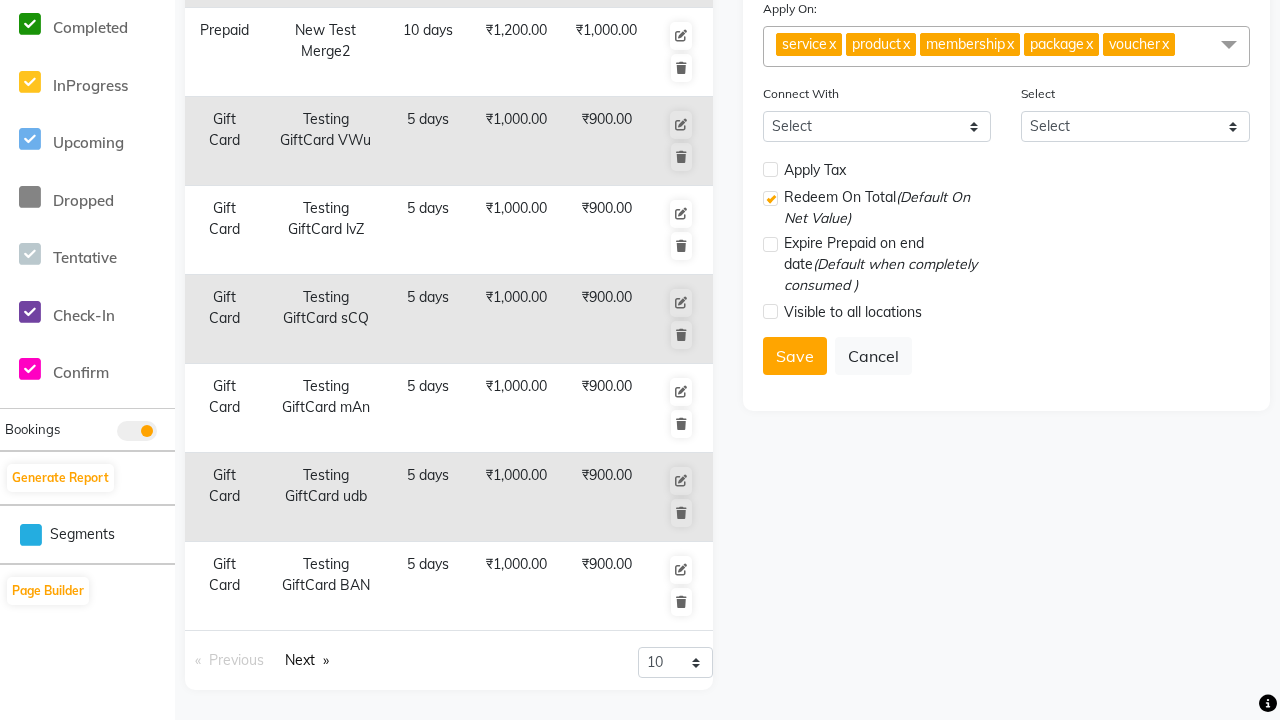 scroll, scrollTop: 0, scrollLeft: 0, axis: both 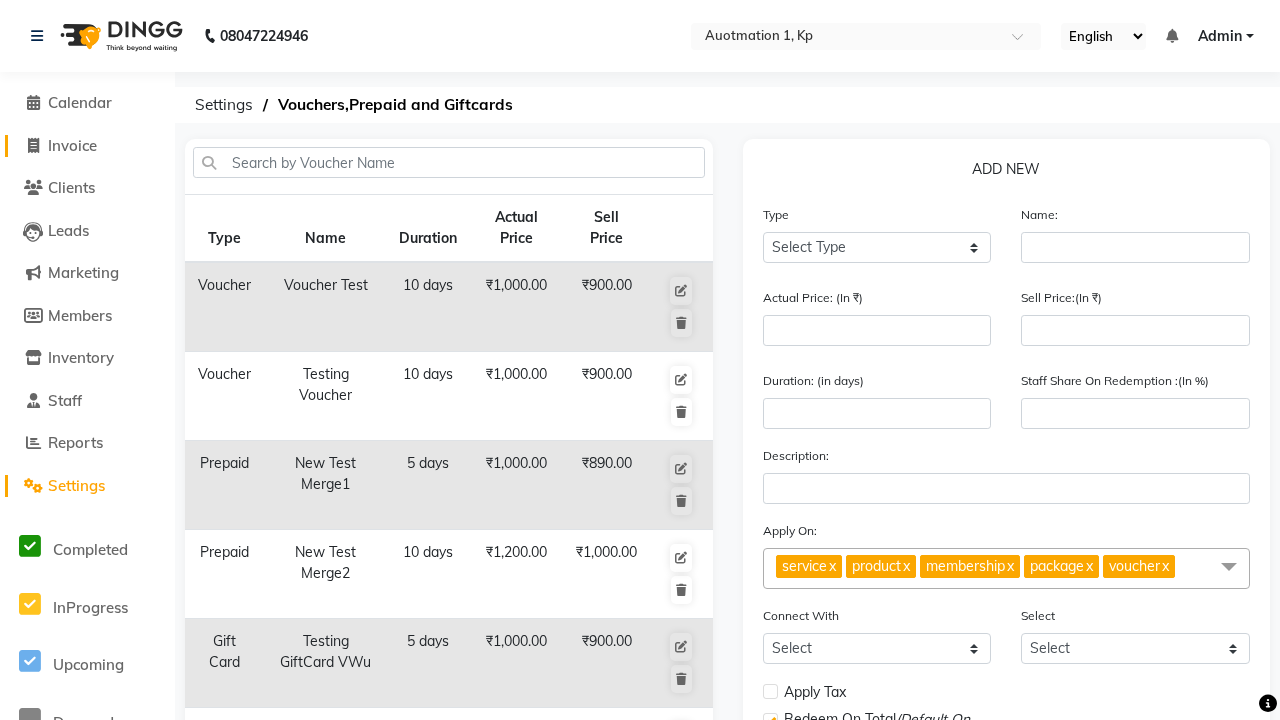 click on "Invoice" 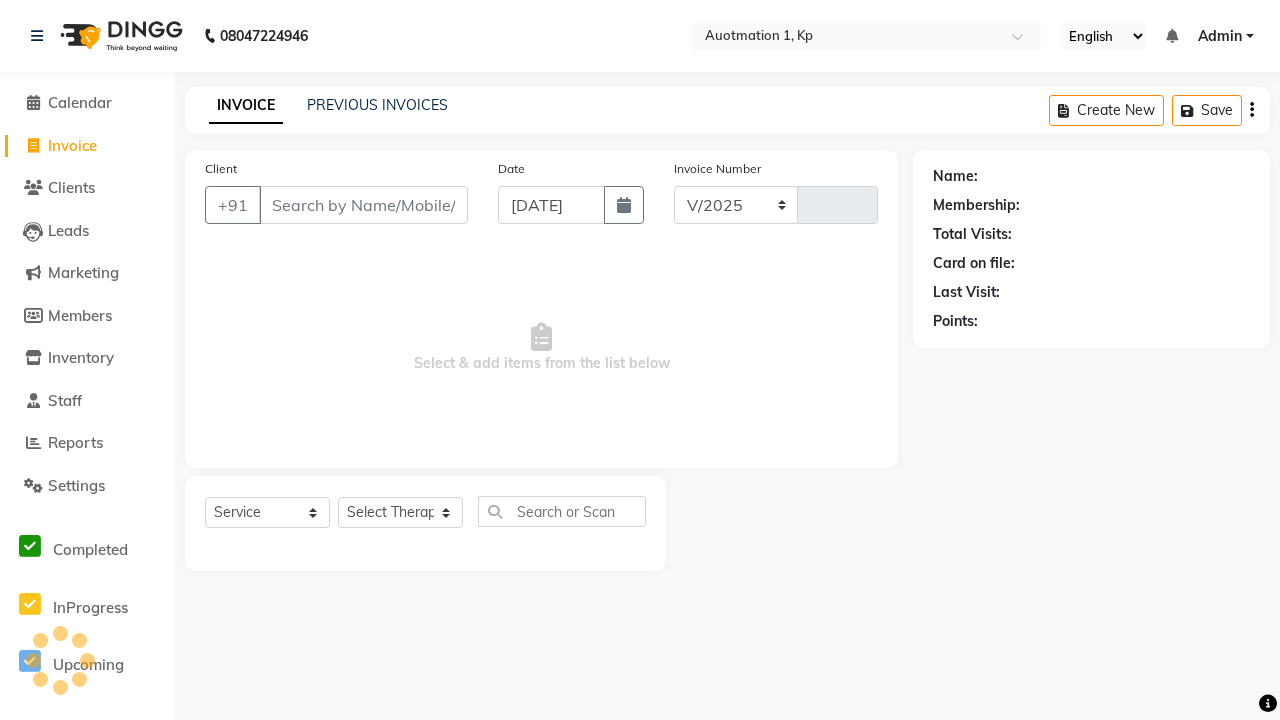 select on "150" 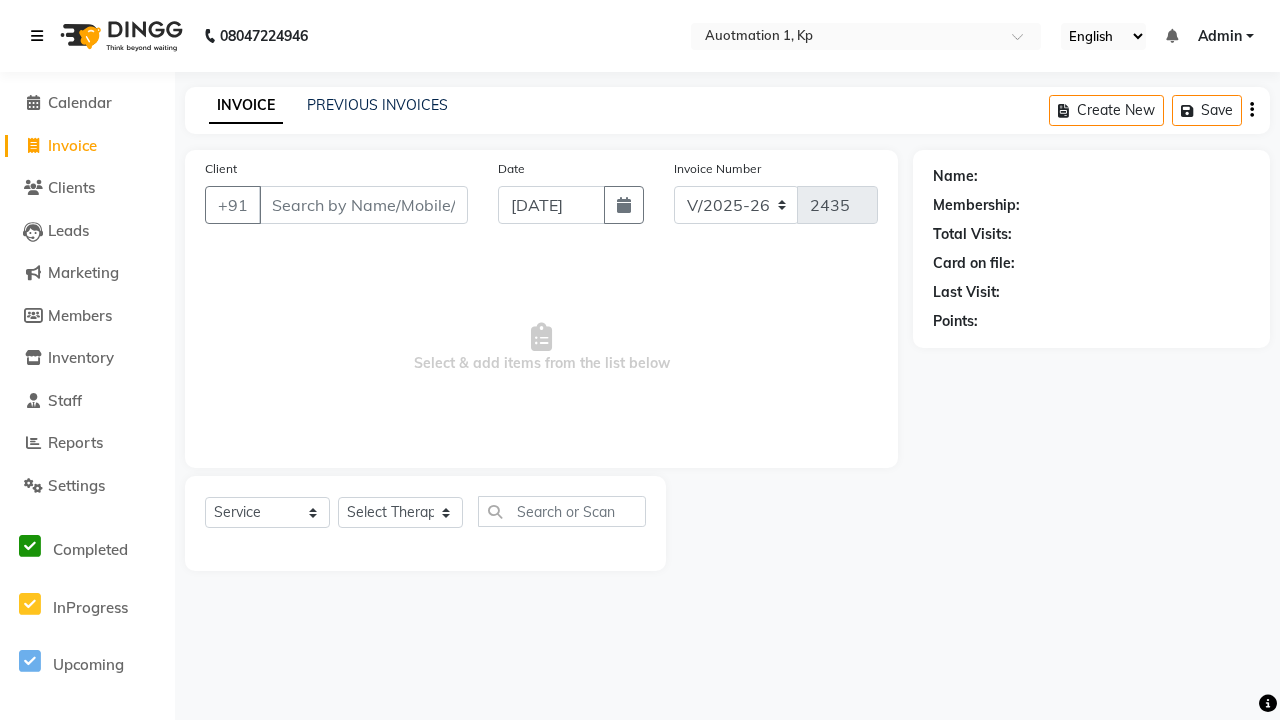 click at bounding box center (37, 36) 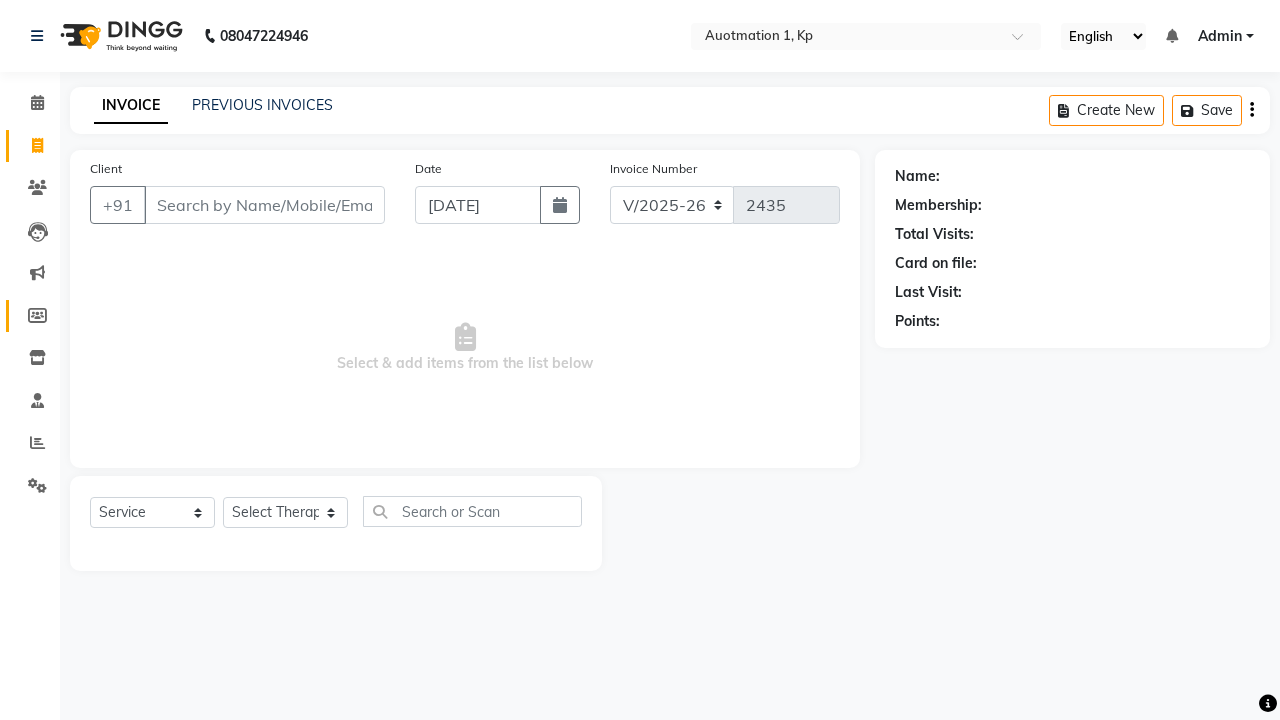 click 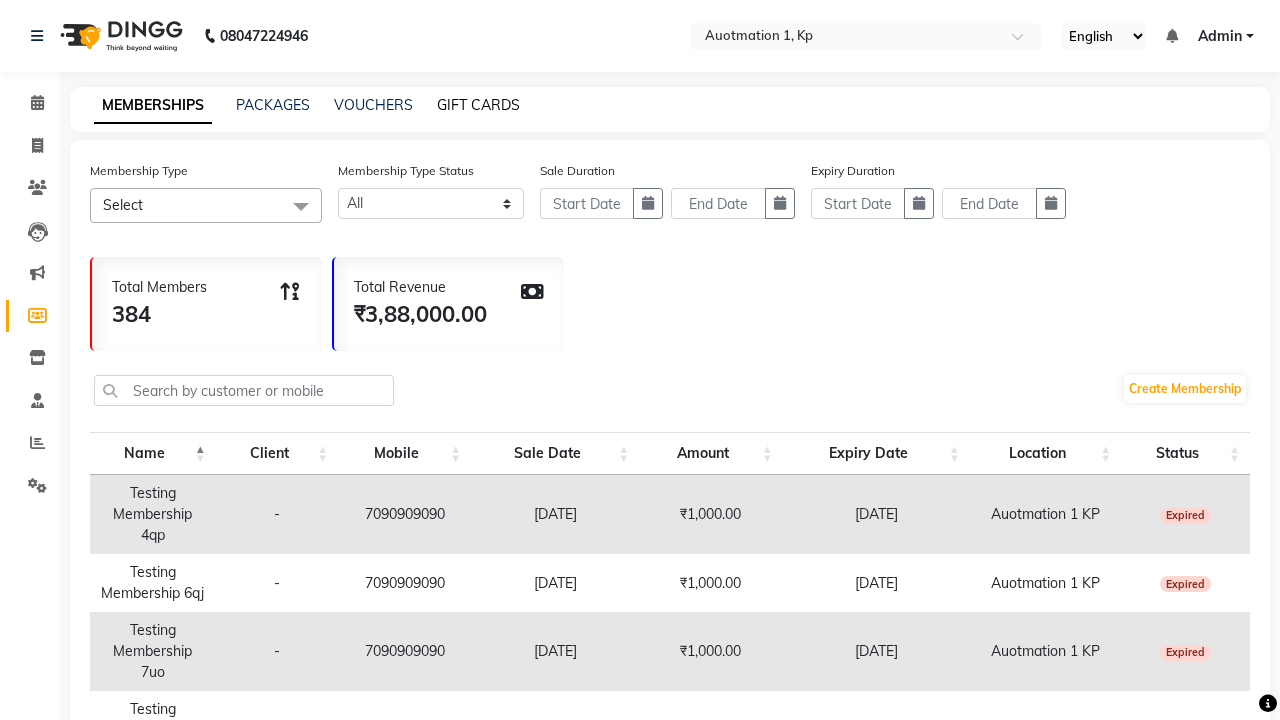 click on "GIFT CARDS" 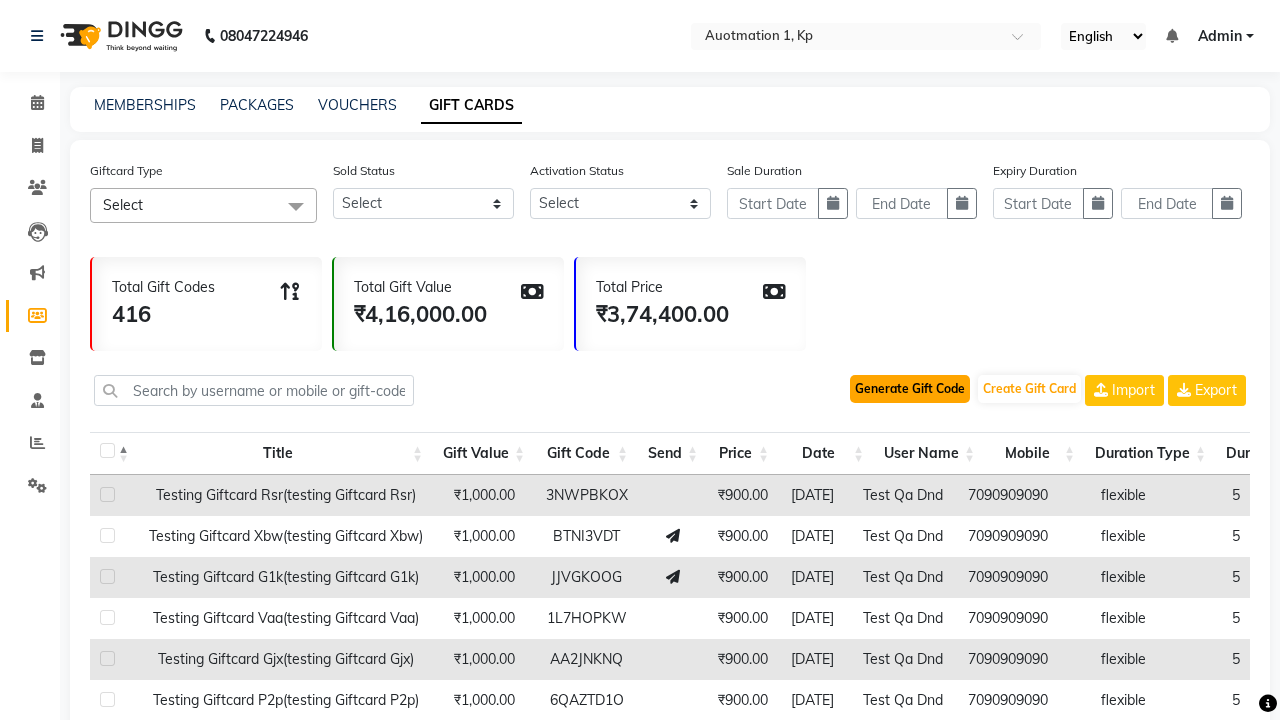 click on "Generate Gift Code" 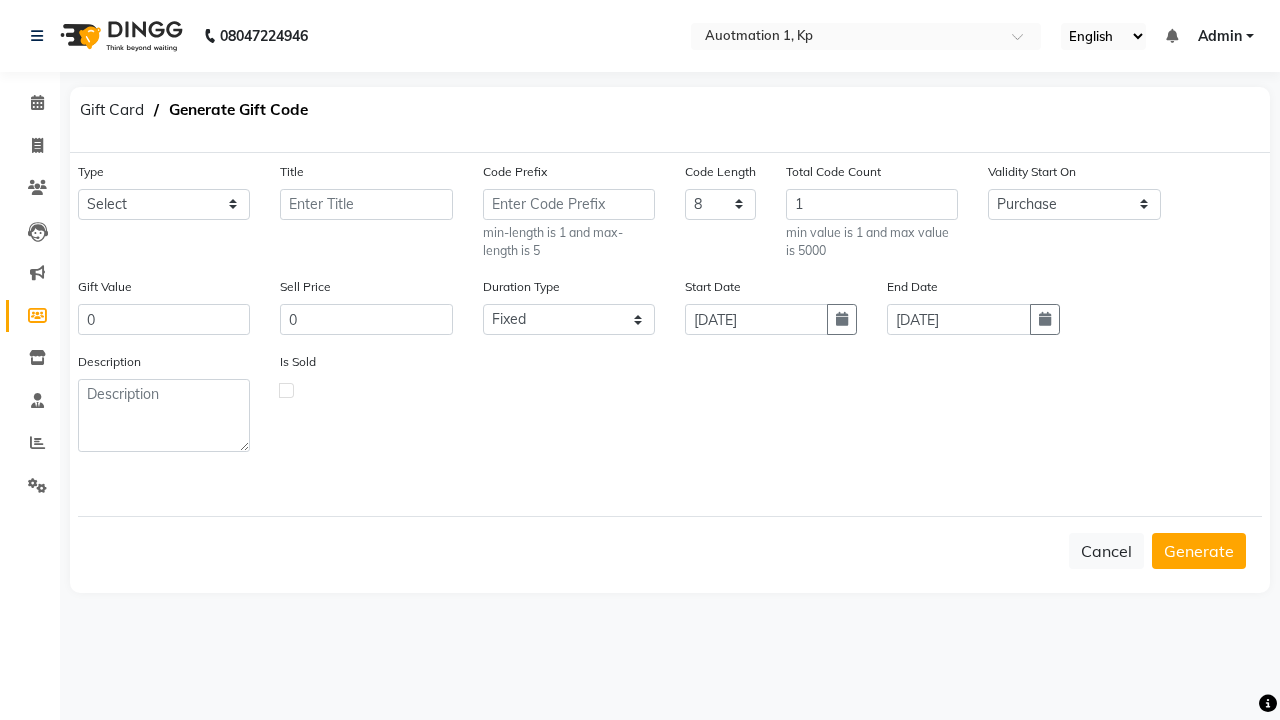 select on "2184" 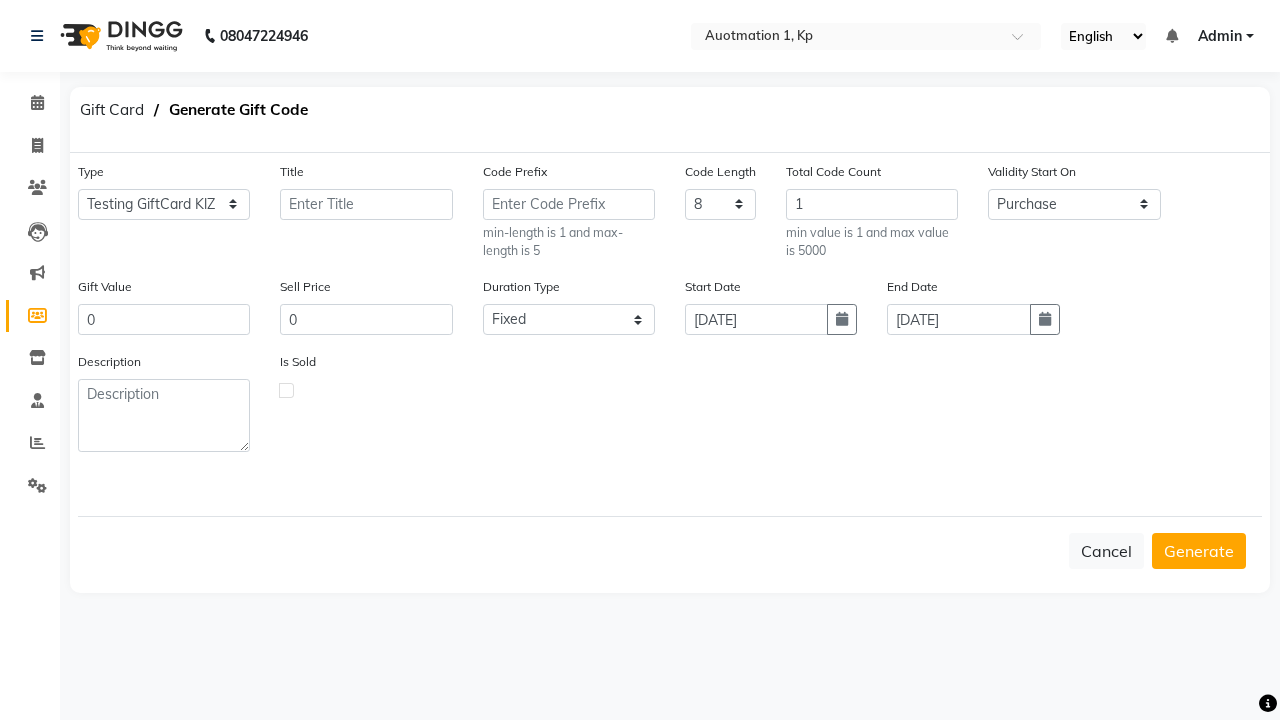 type on "Testing GiftCard KlZ" 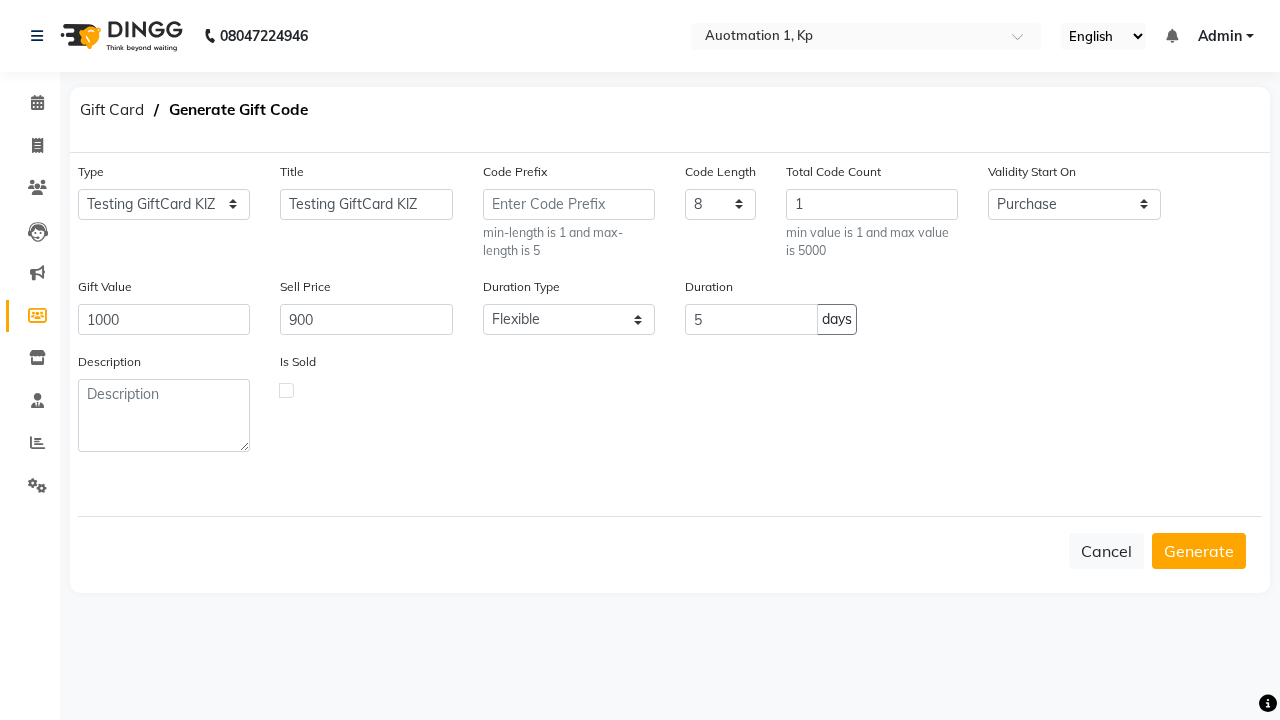 click 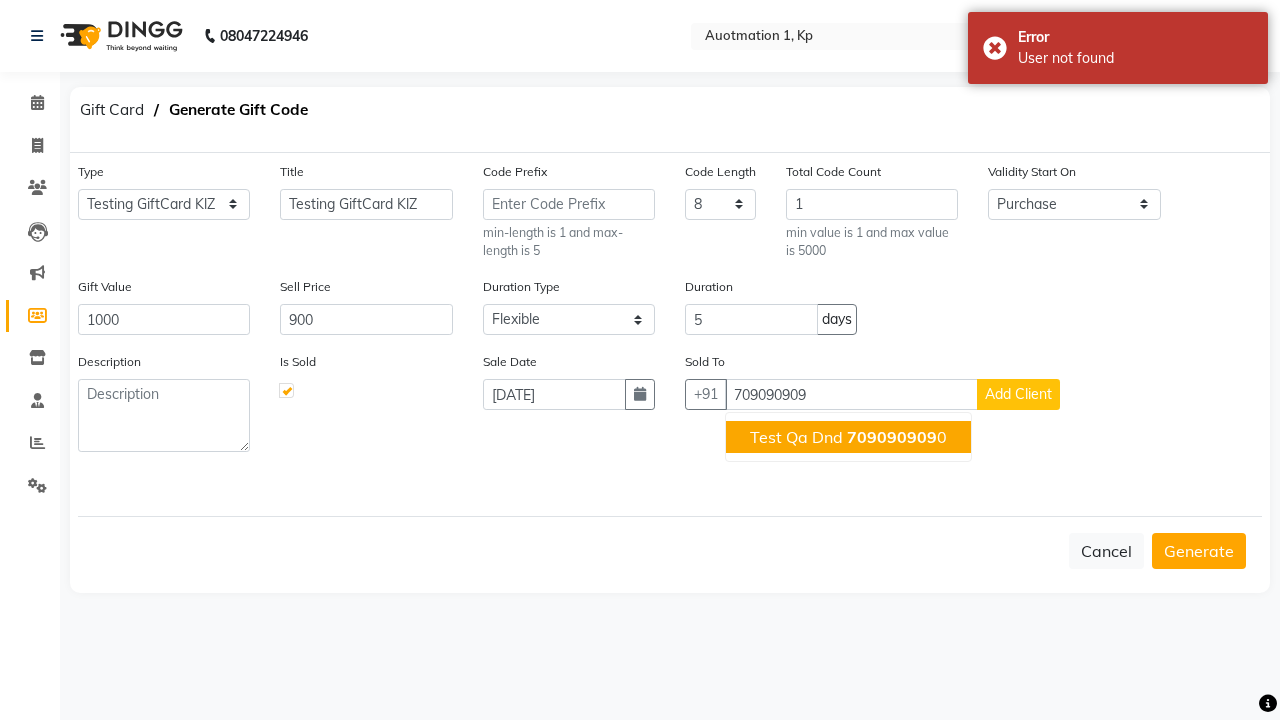 click on "709090909" 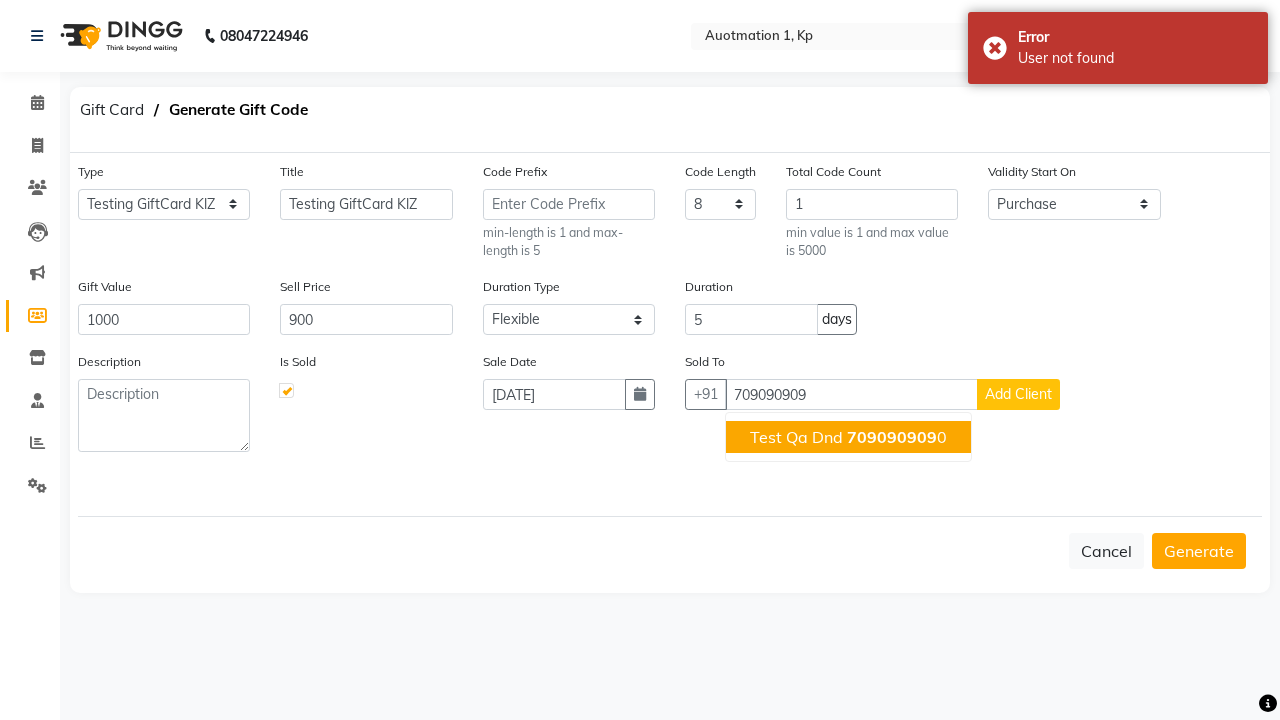 type on "7090909090" 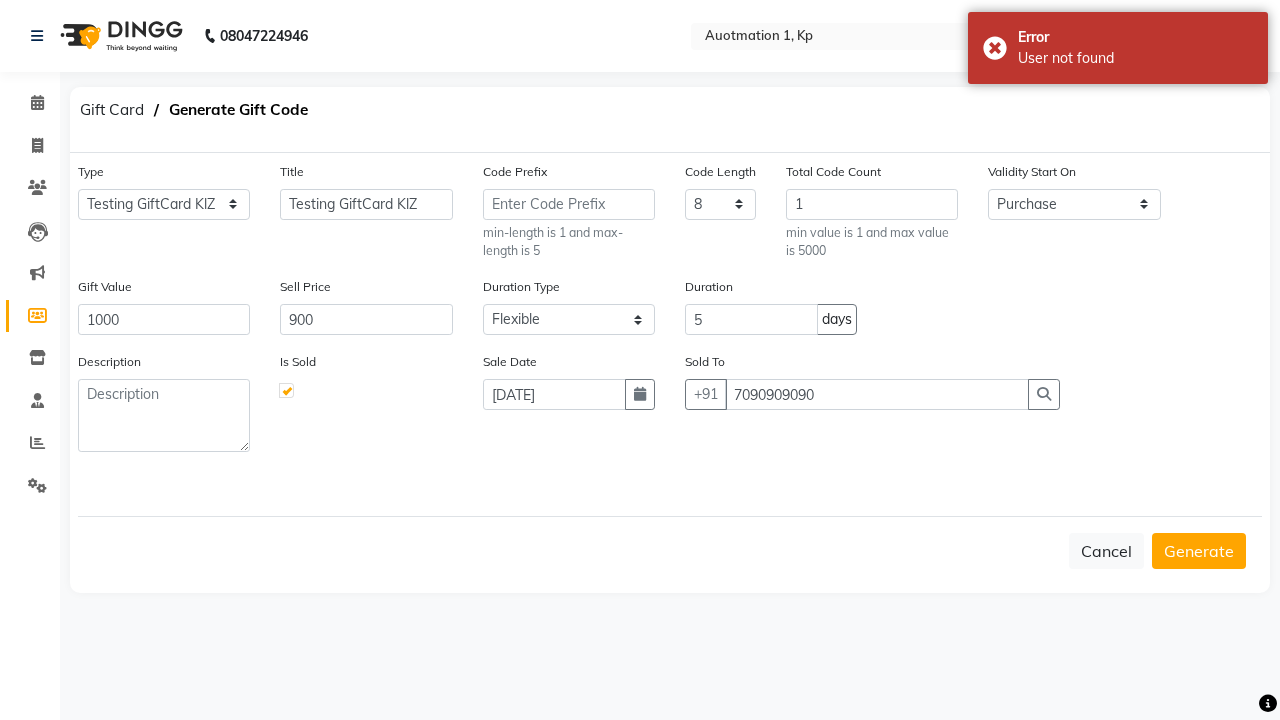 click on "Generate" 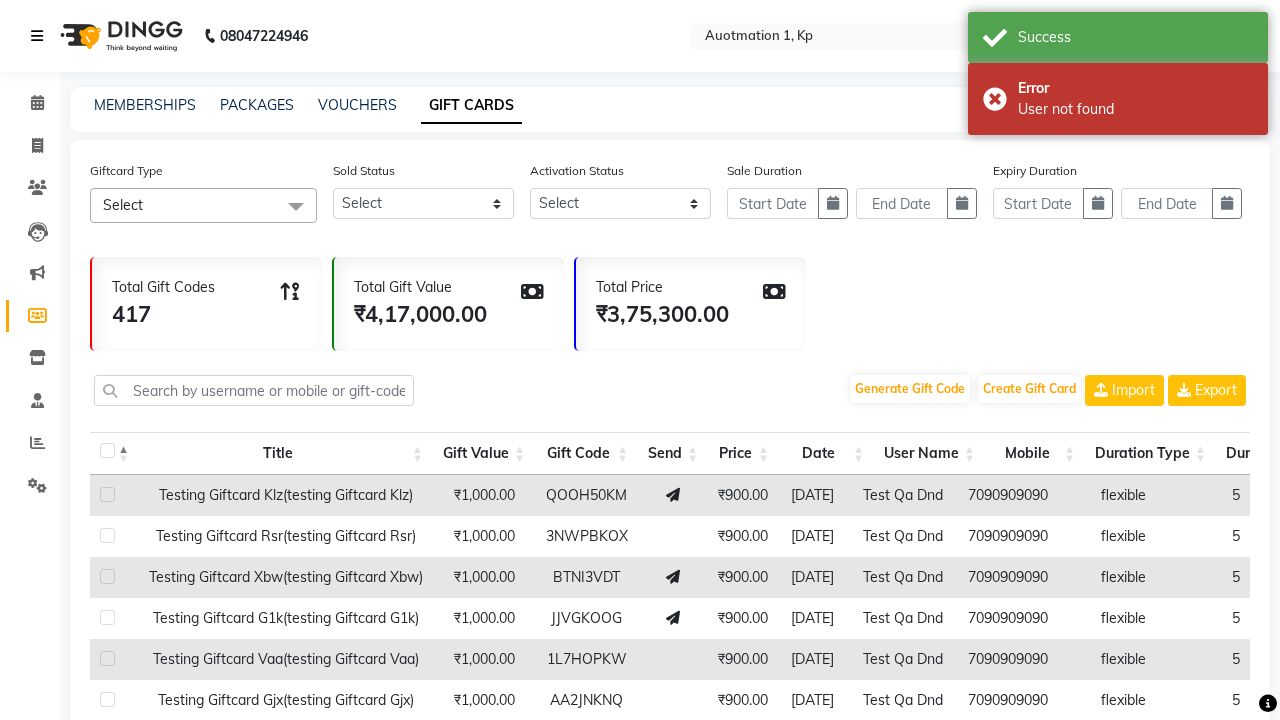 click at bounding box center (37, 36) 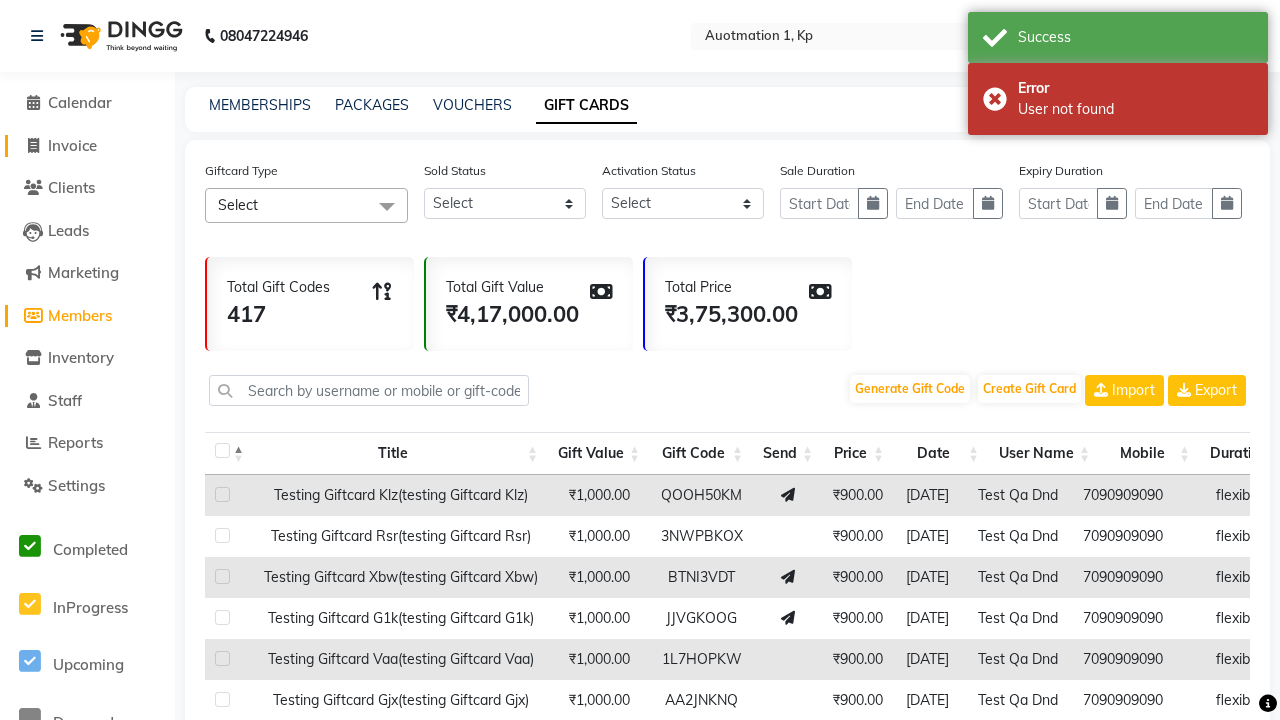 click on "Invoice" 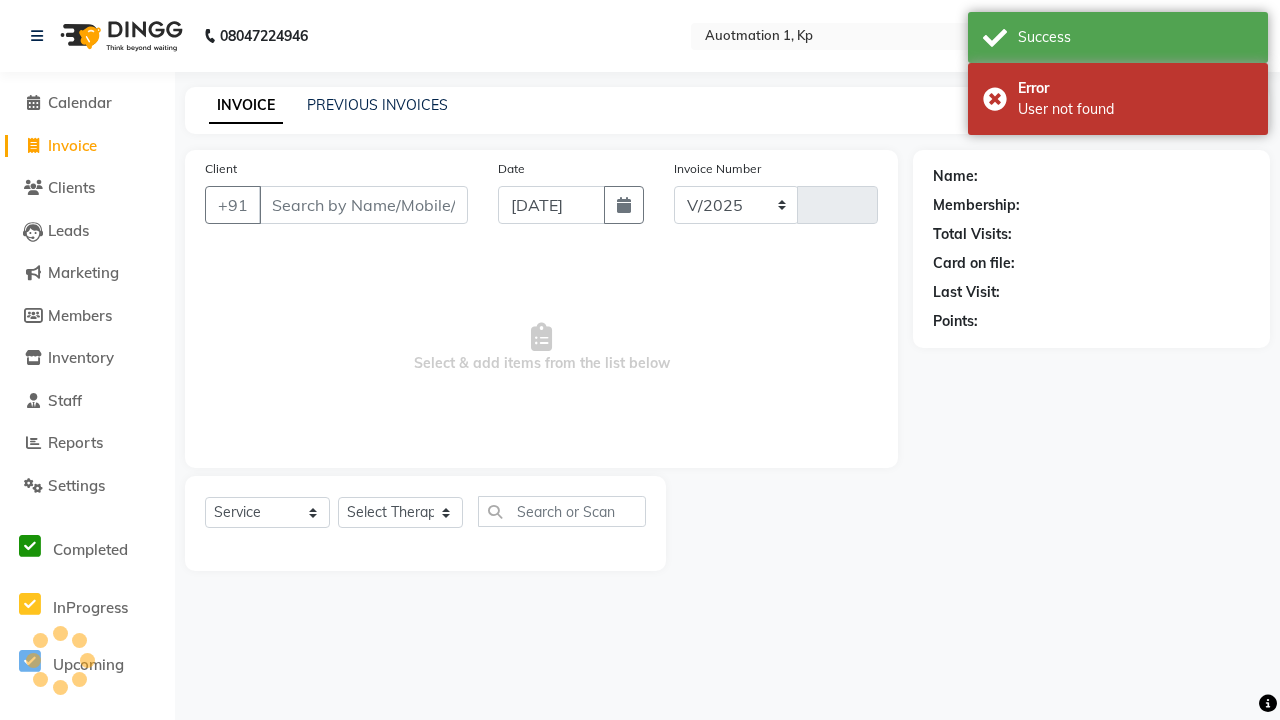 select on "150" 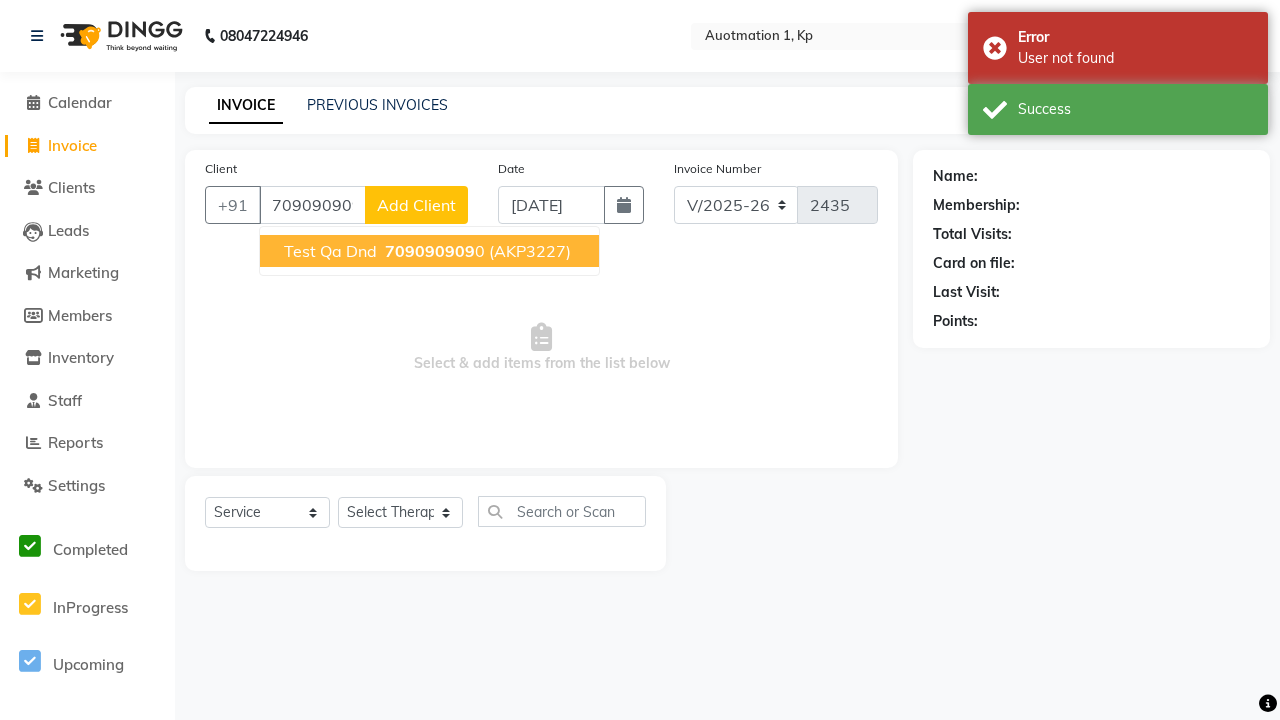 click on "709090909" at bounding box center (430, 251) 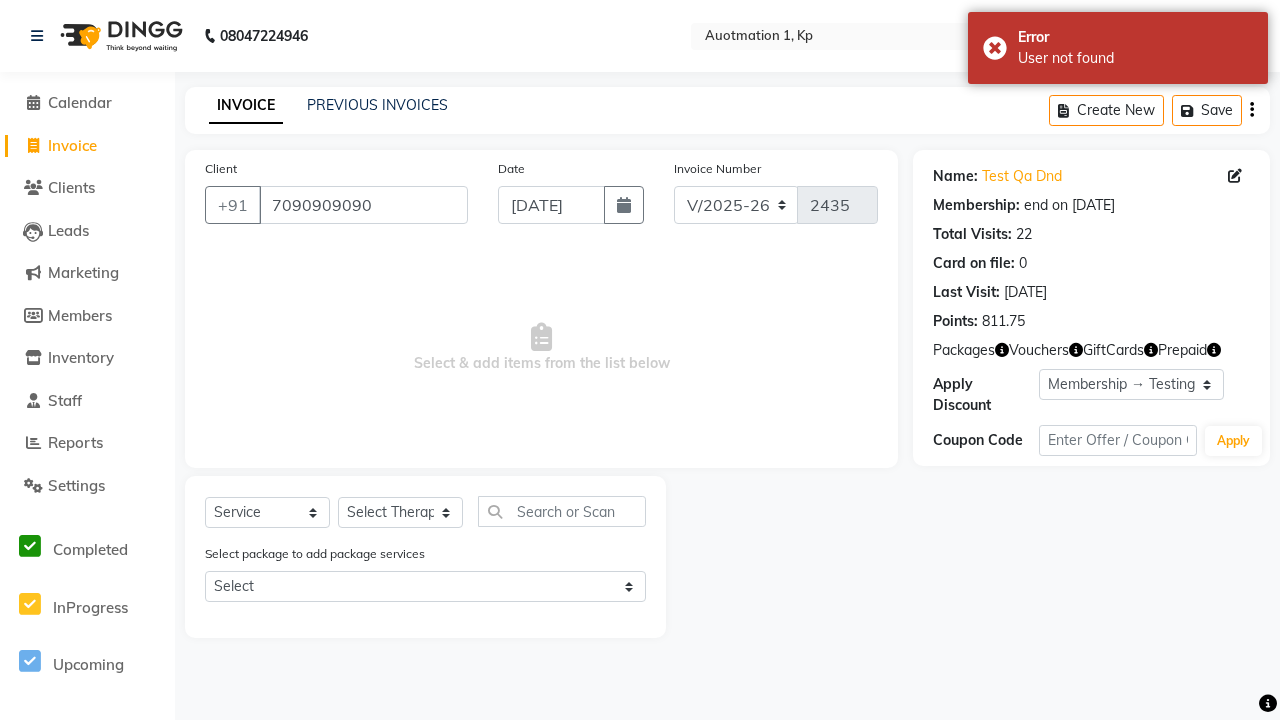 select on "0:" 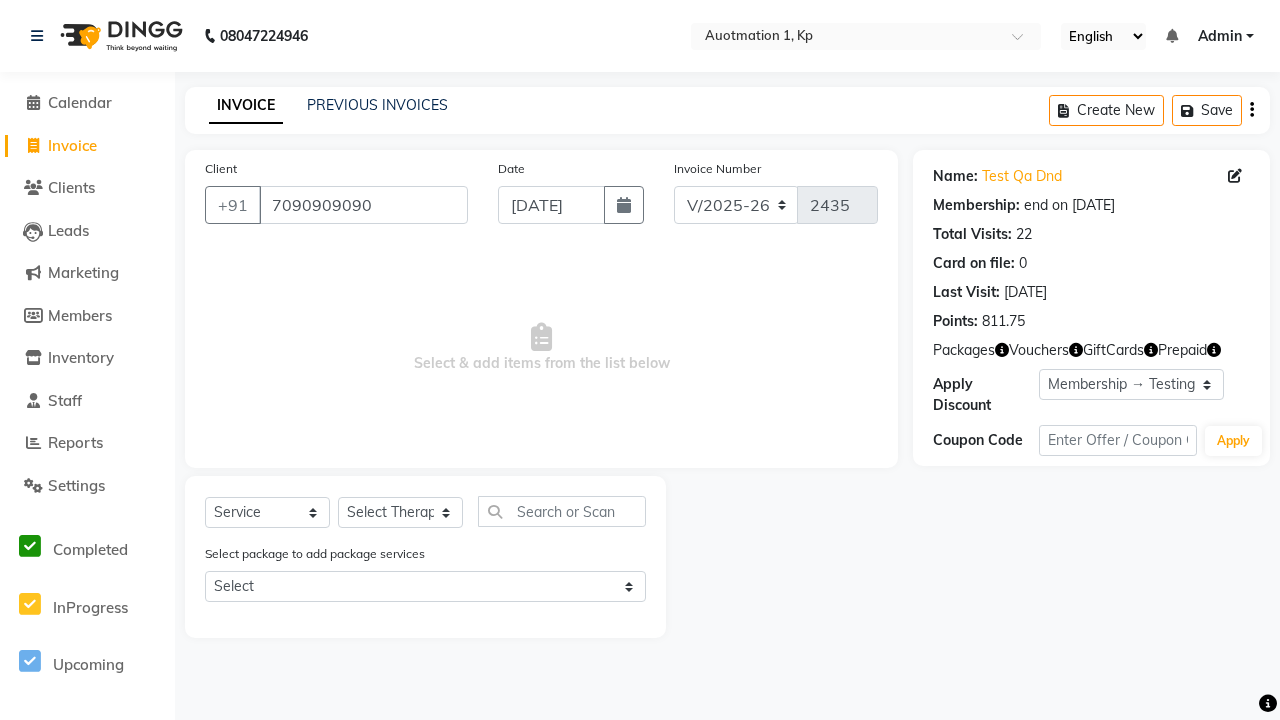 select on "5421" 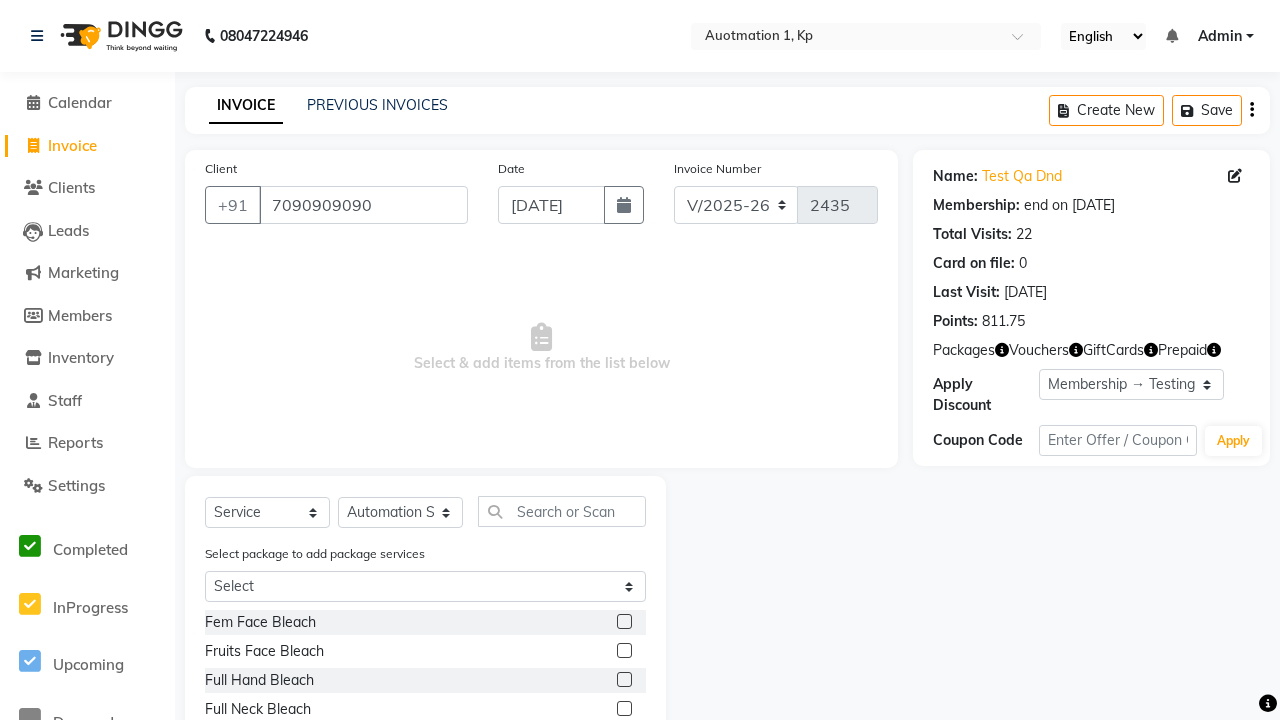 click 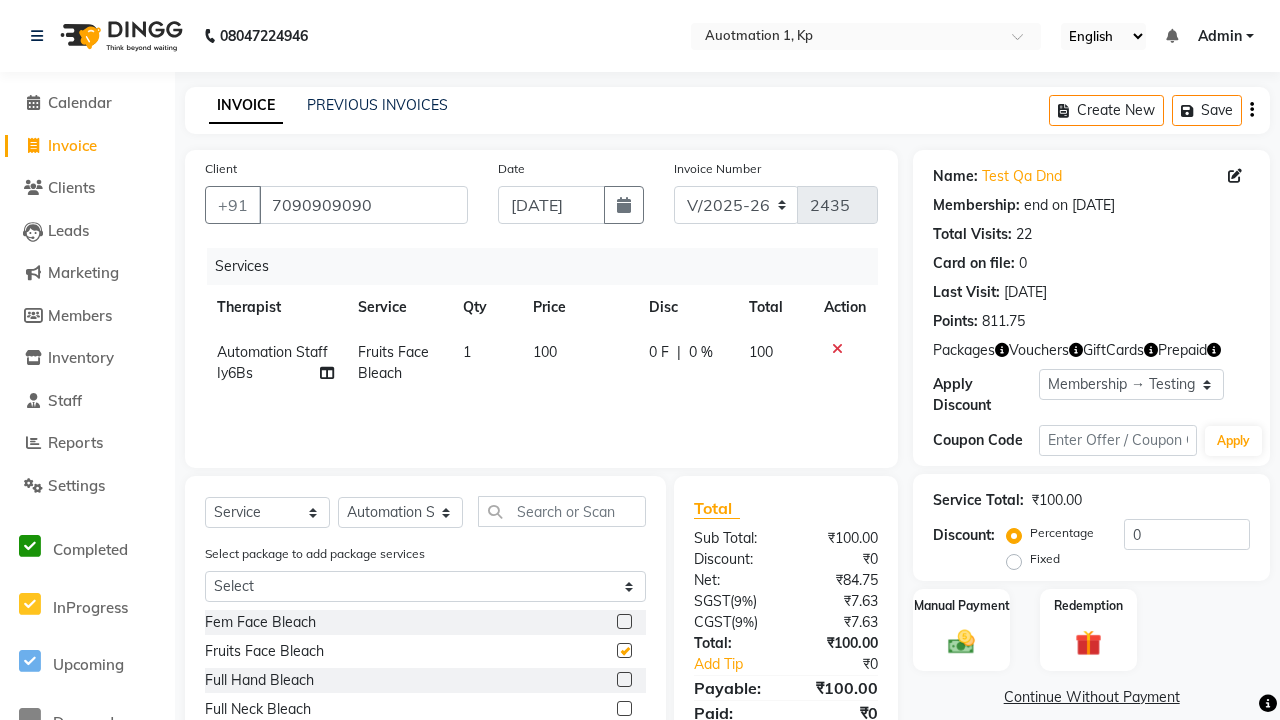 checkbox on "false" 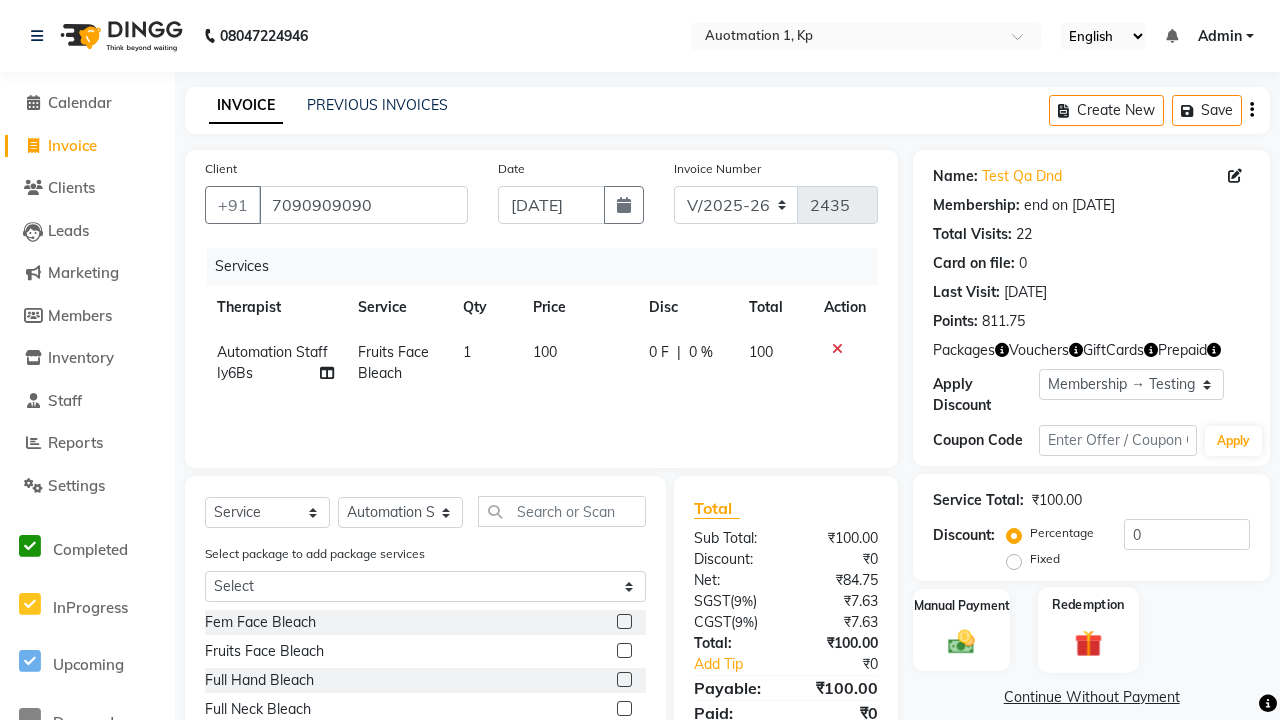 click 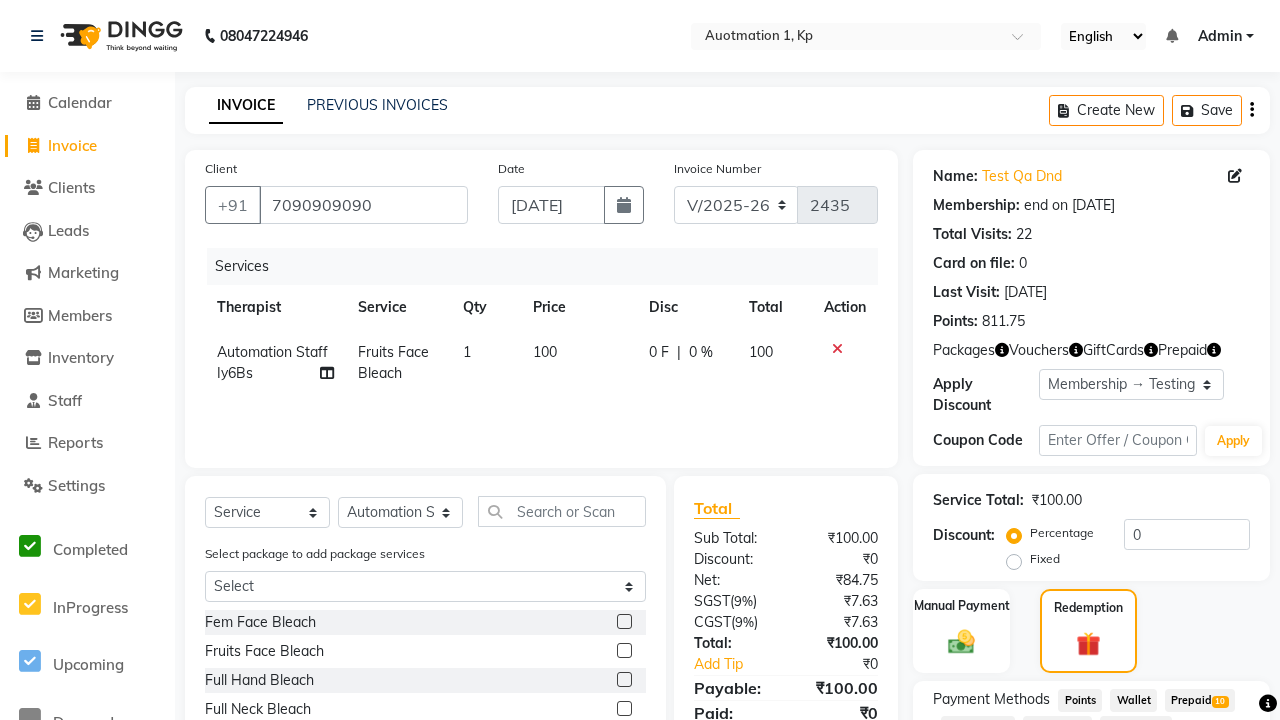 click on "Gift Card  9" 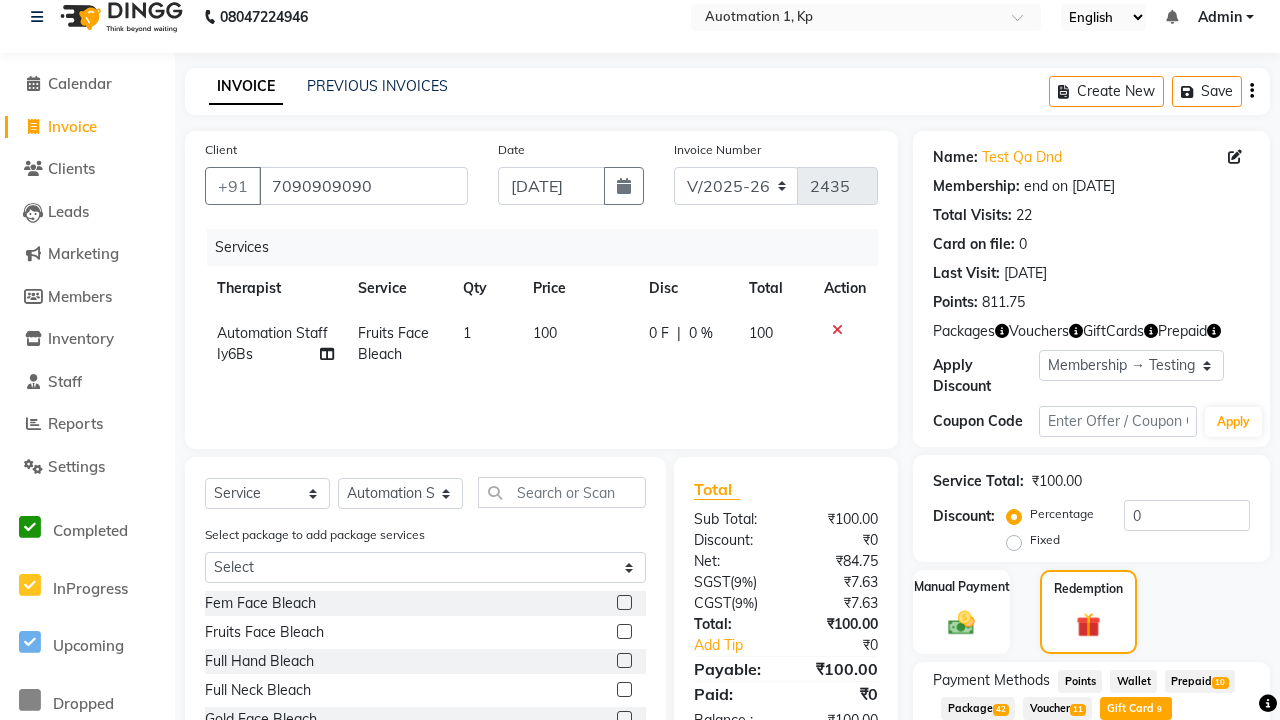 click on "Activate Gift Code" 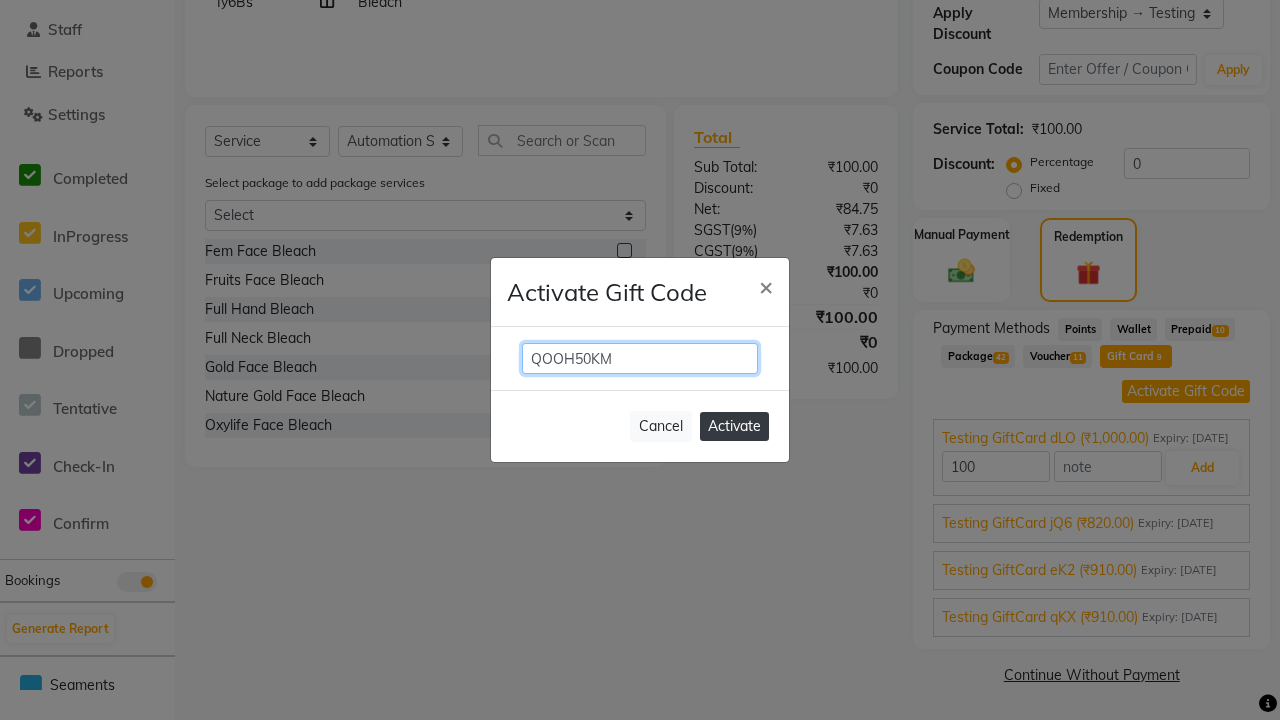 type on "QOOH50KM" 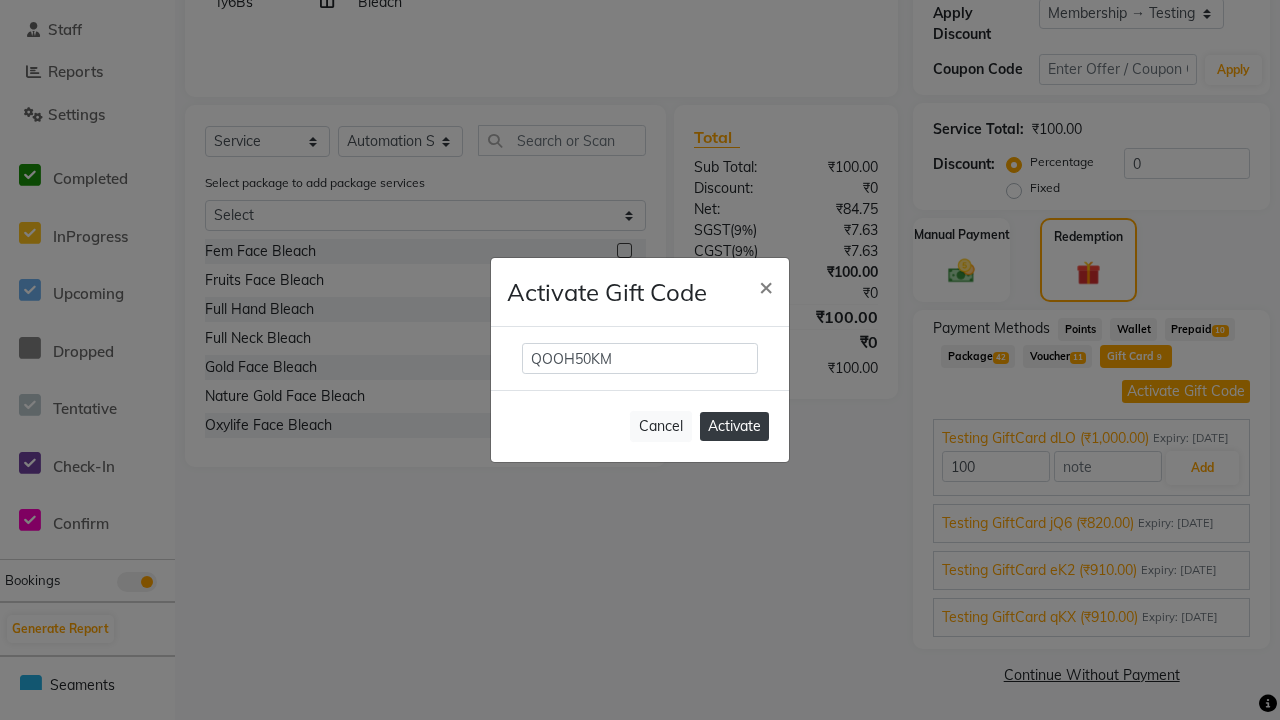 click on "Activate" 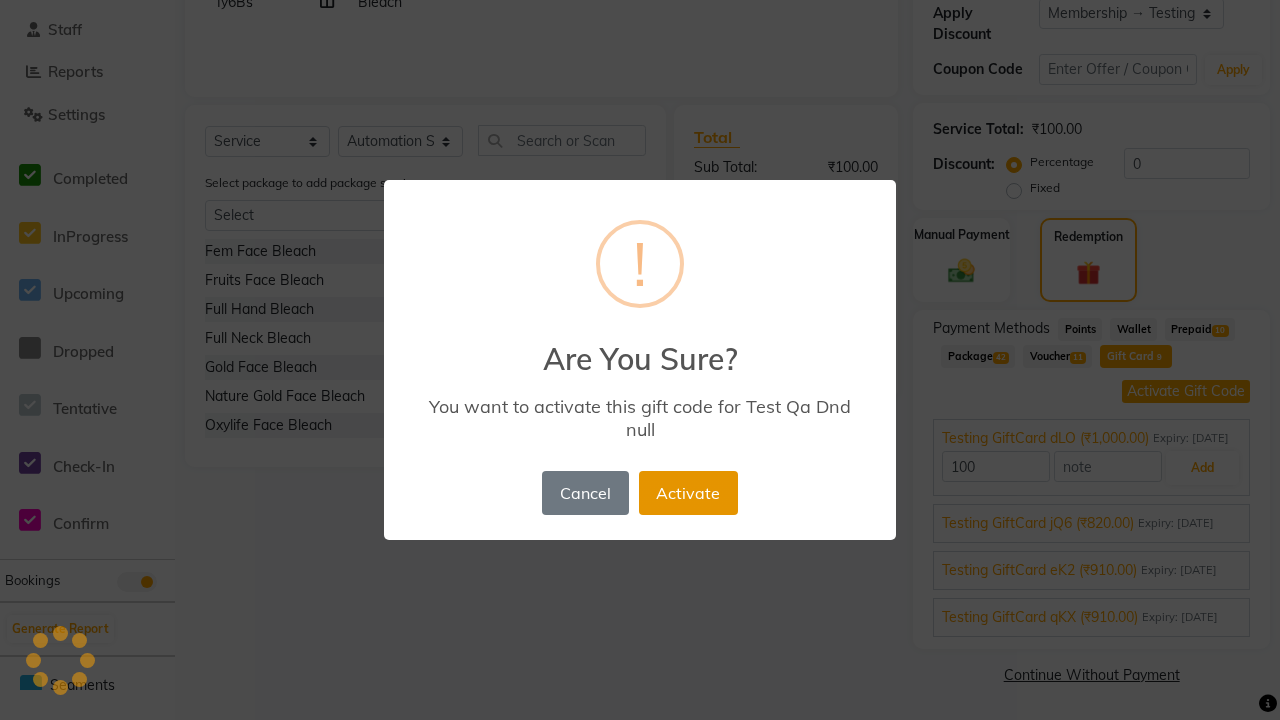 click on "Activate" at bounding box center (688, 493) 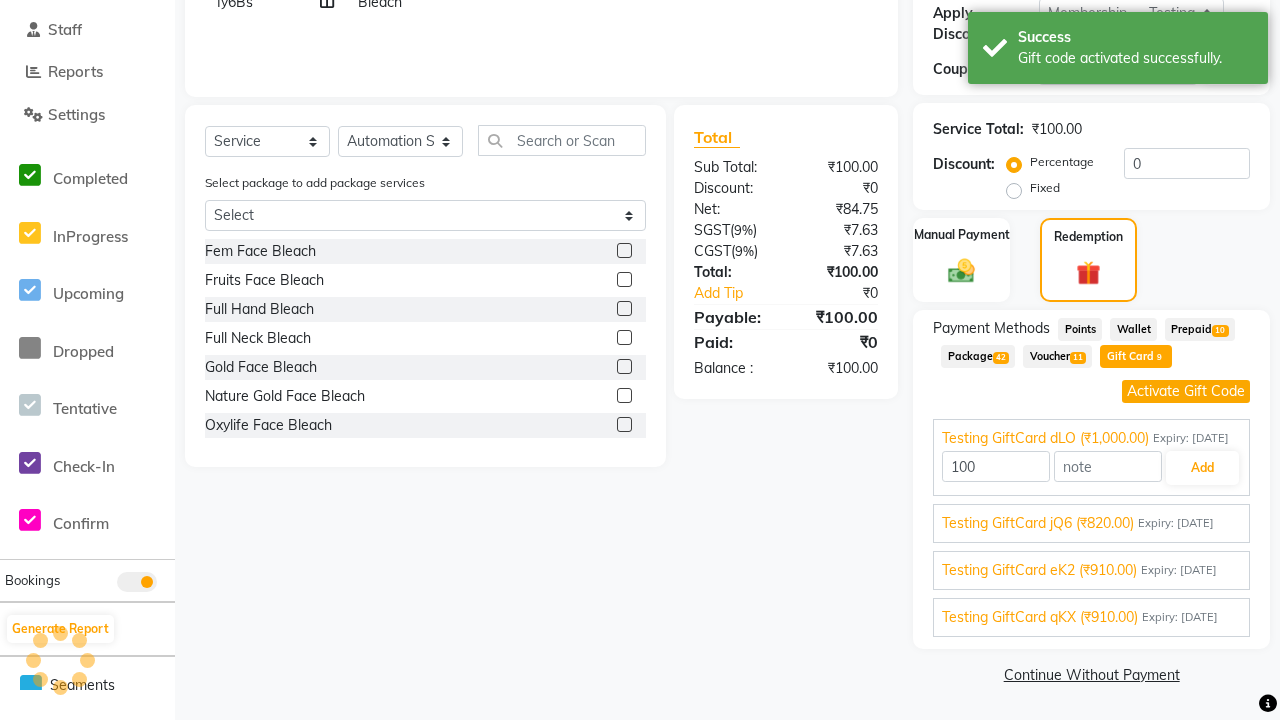 type on "1000" 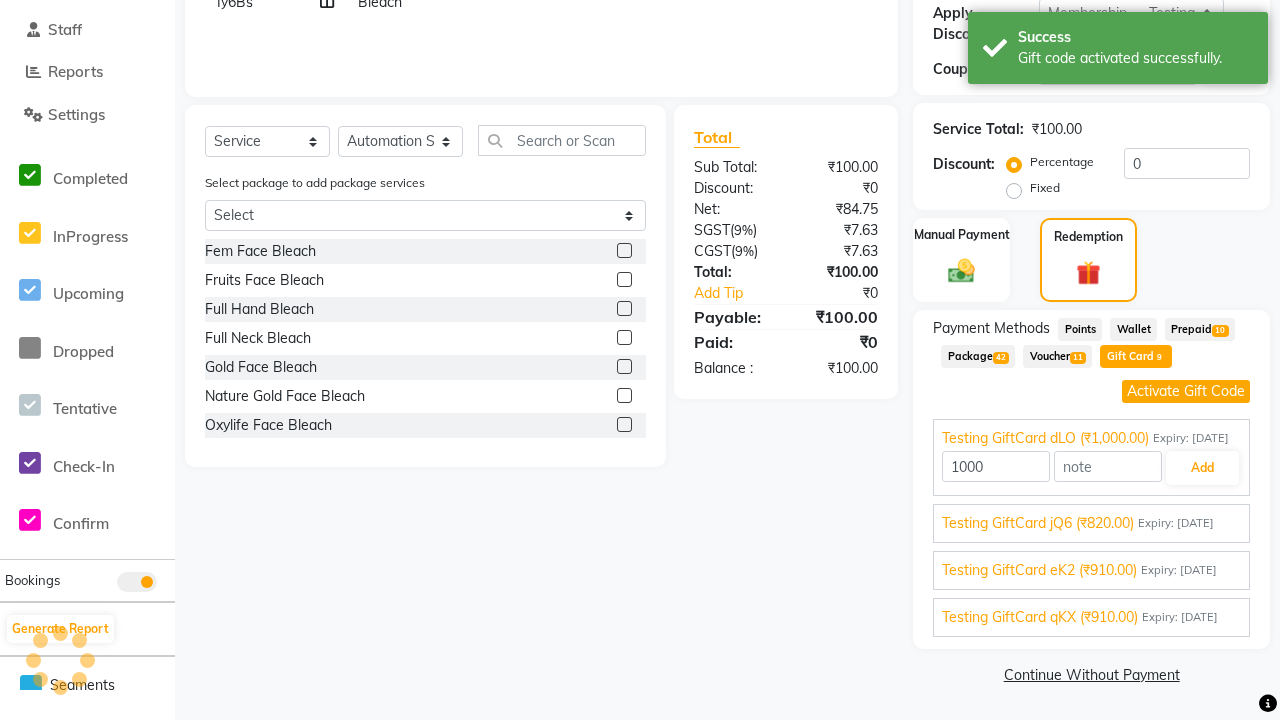 select on "3: Object" 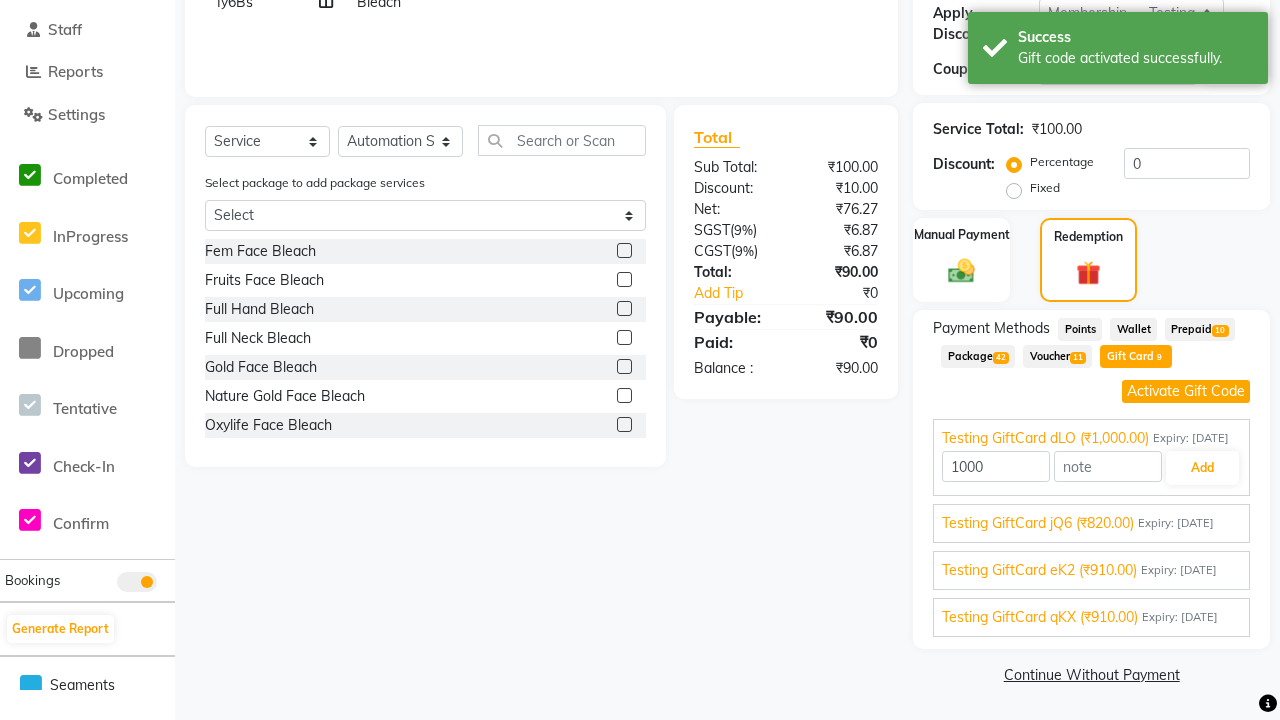 type on "10" 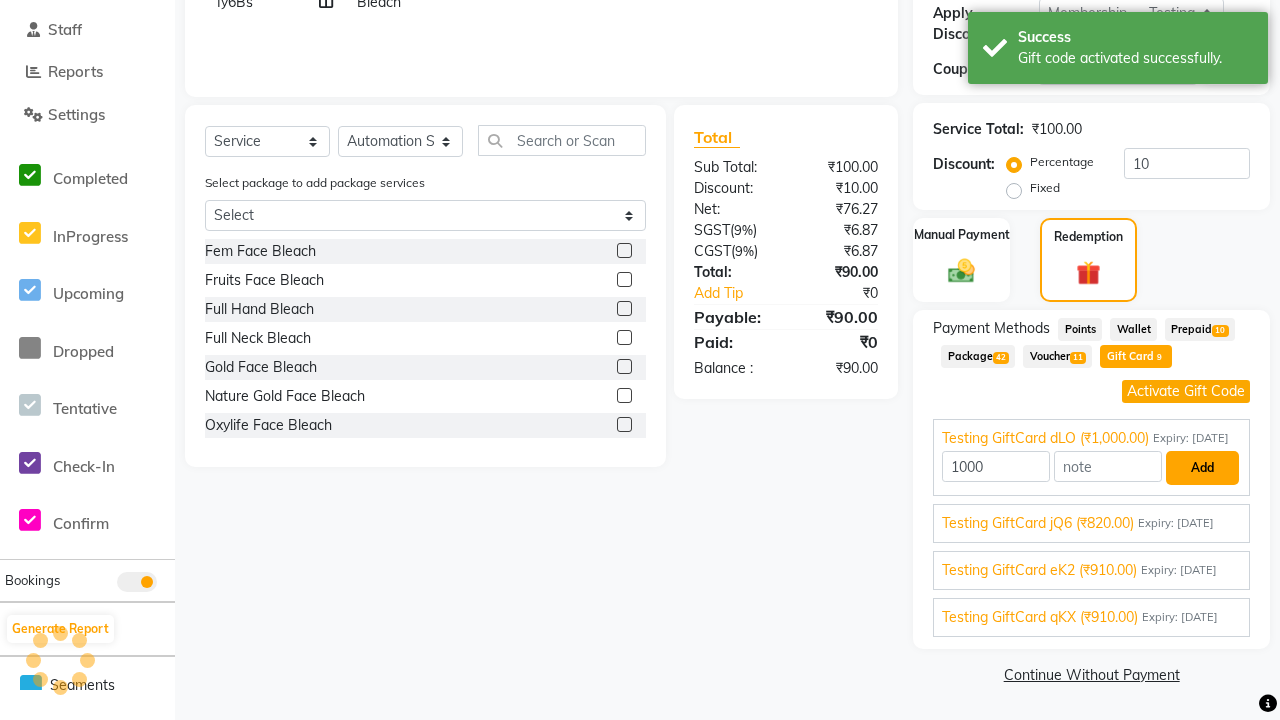 click on "Add" at bounding box center (1202, 468) 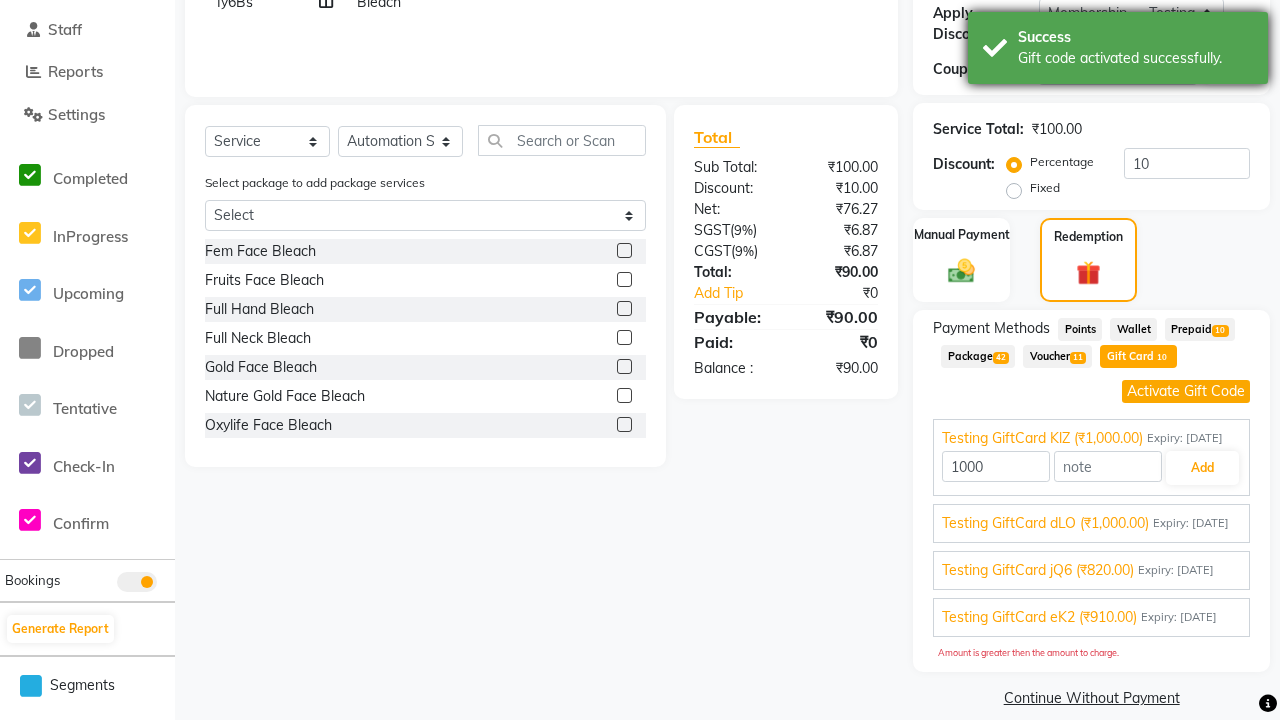 click on "Gift code activated successfully." at bounding box center (1135, 58) 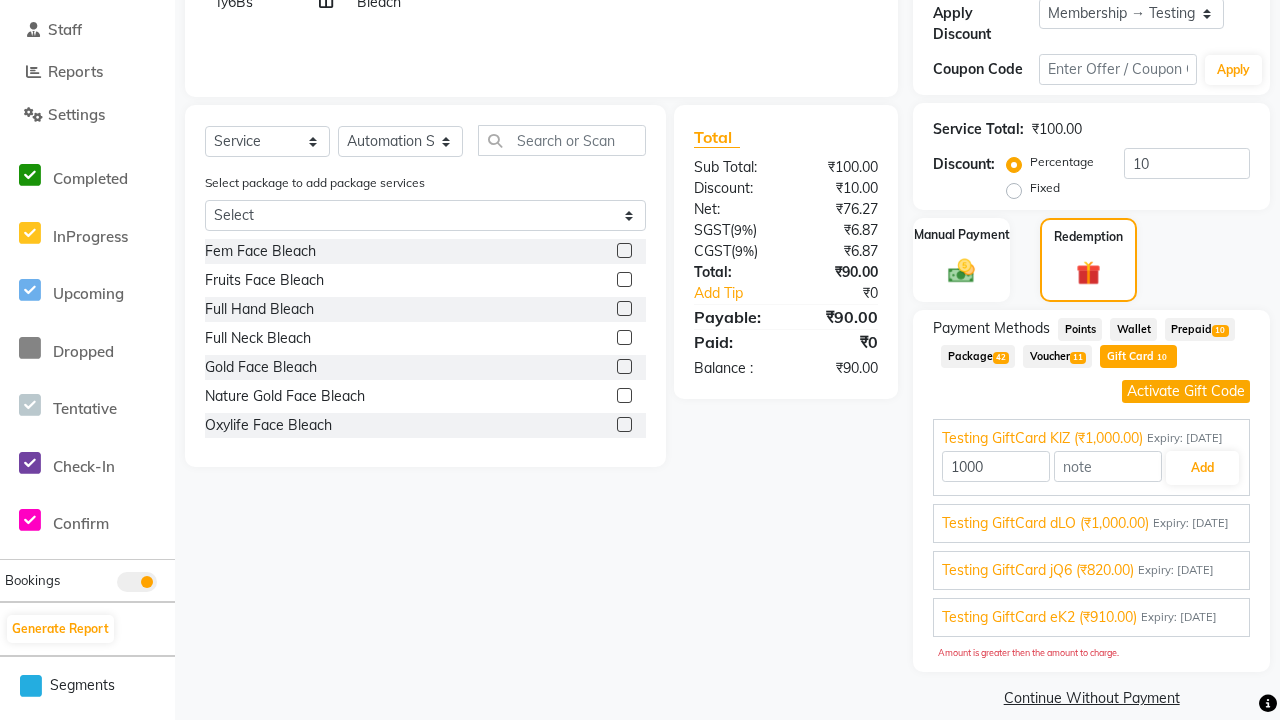 select on "0:" 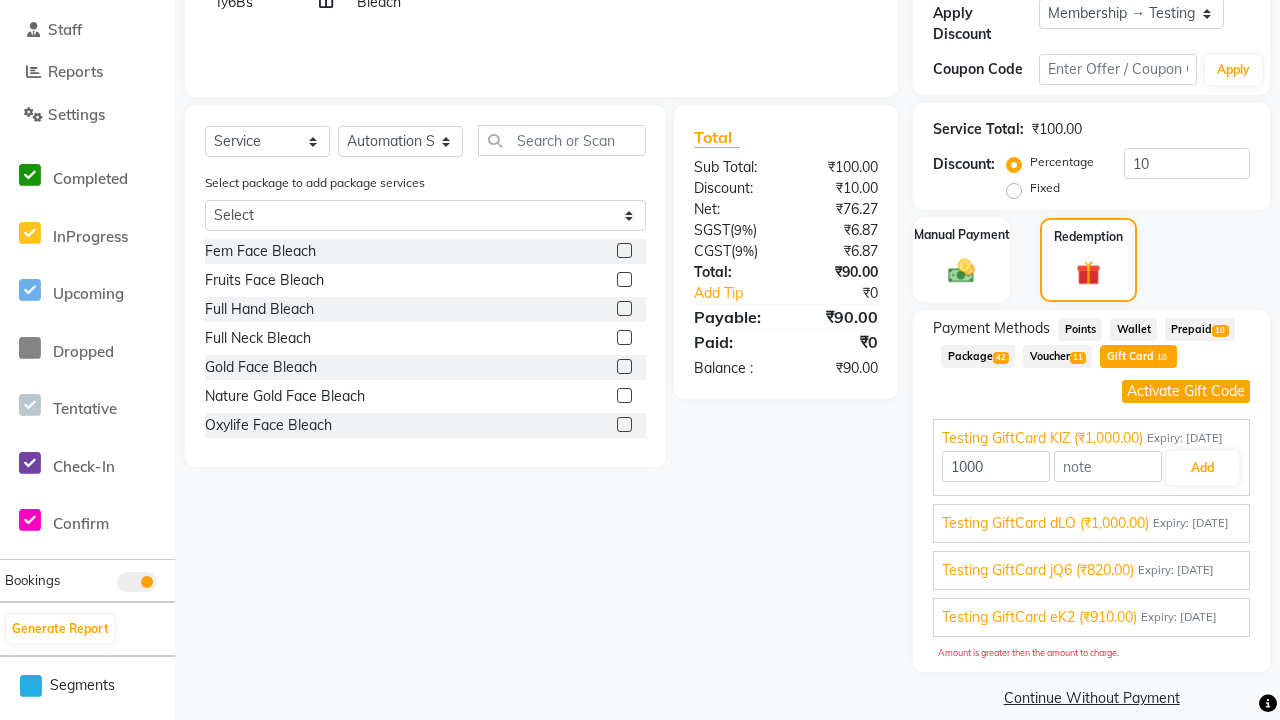 type on "0" 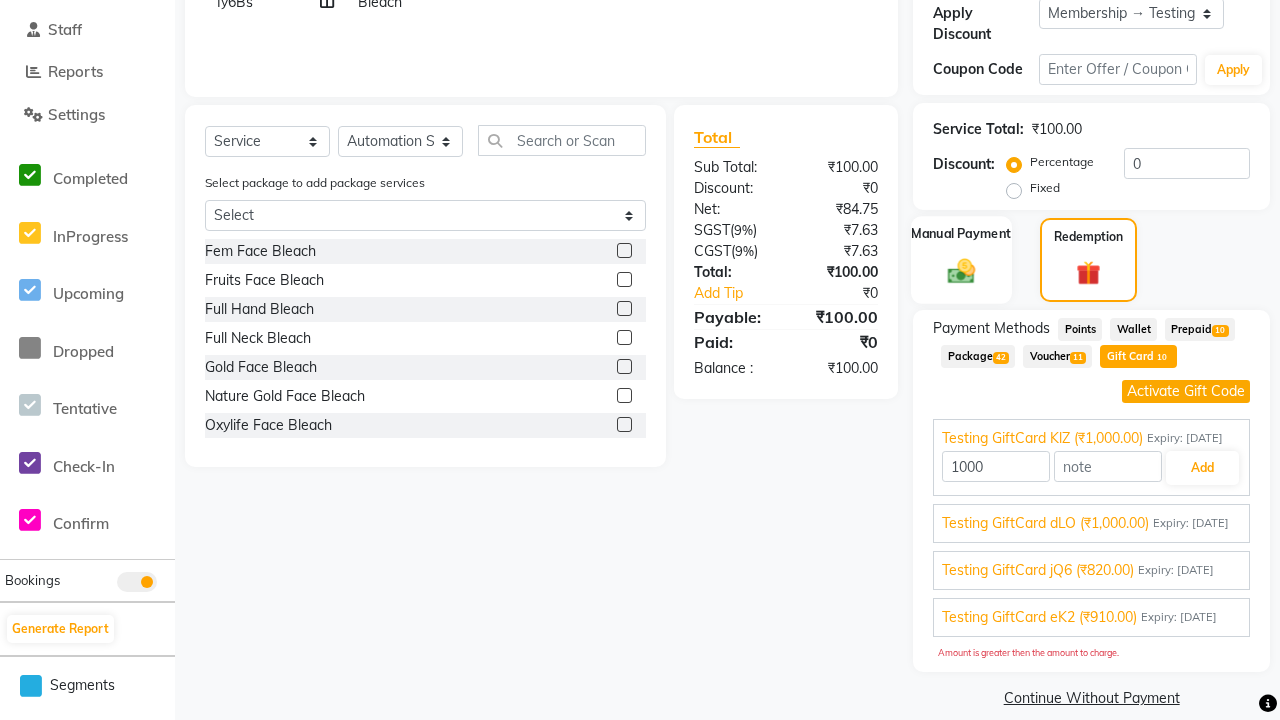 click 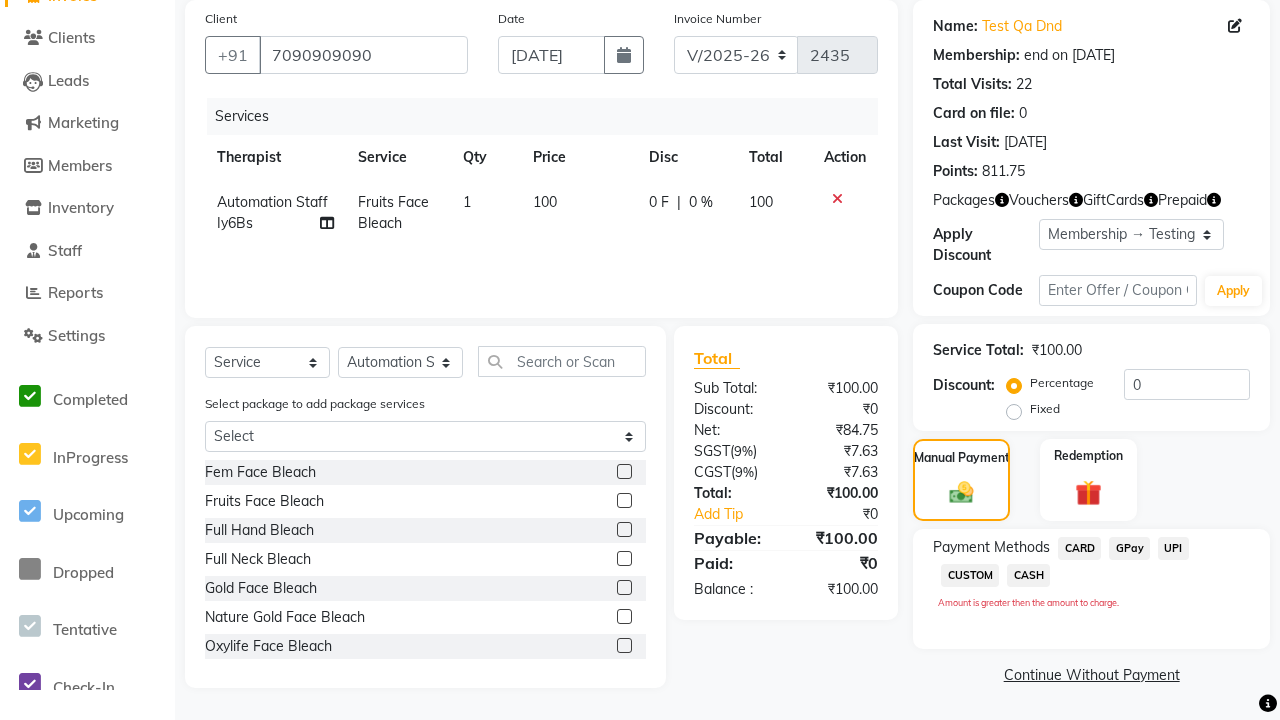 click on "CARD" 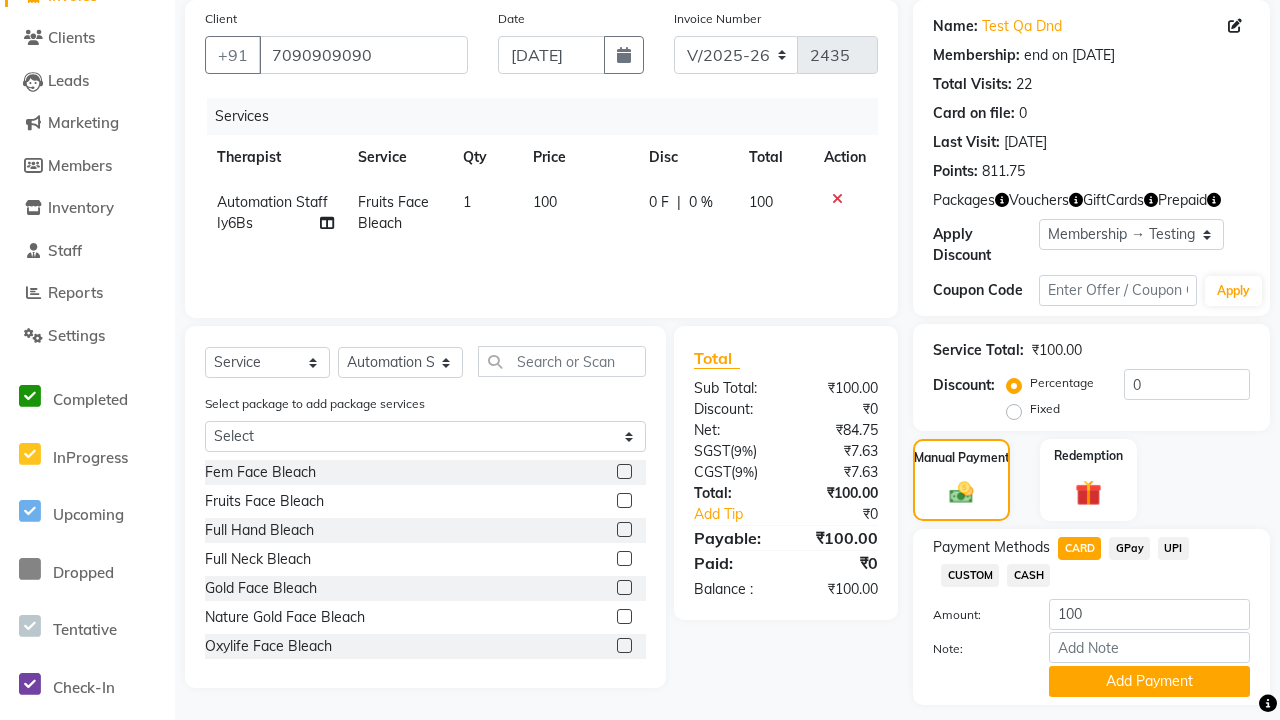 scroll, scrollTop: 206, scrollLeft: 0, axis: vertical 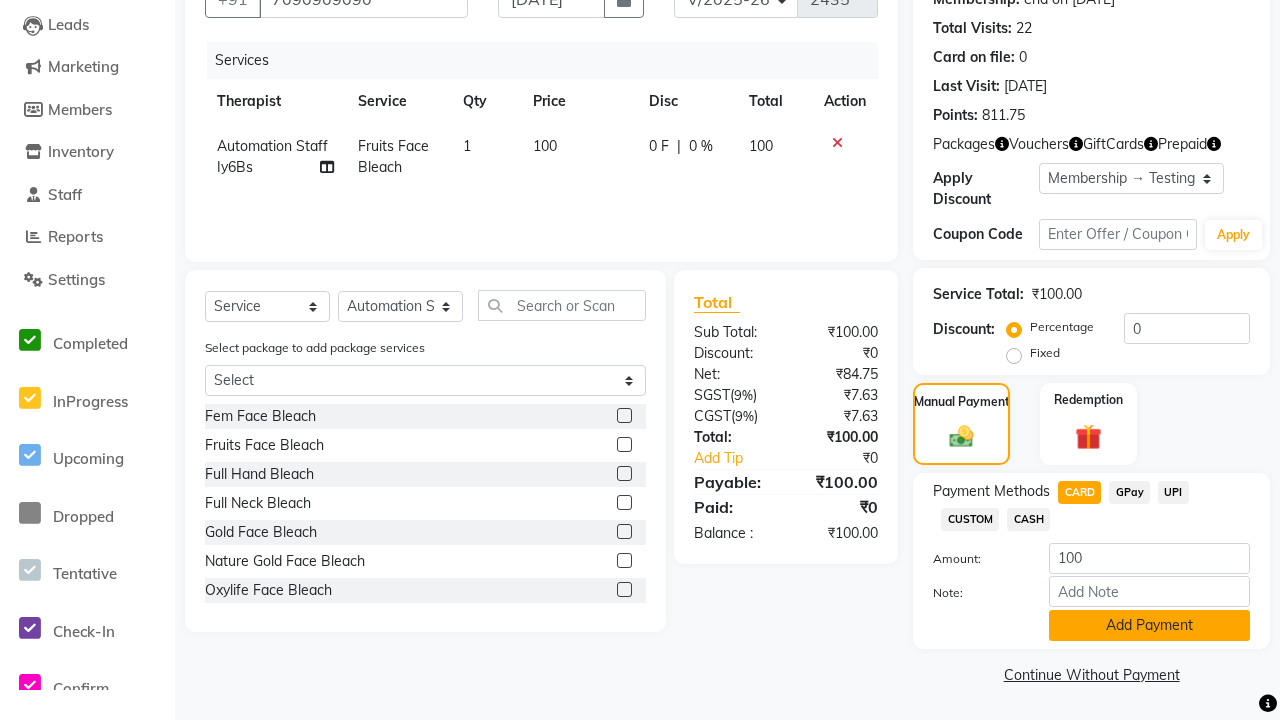 click on "Add Payment" 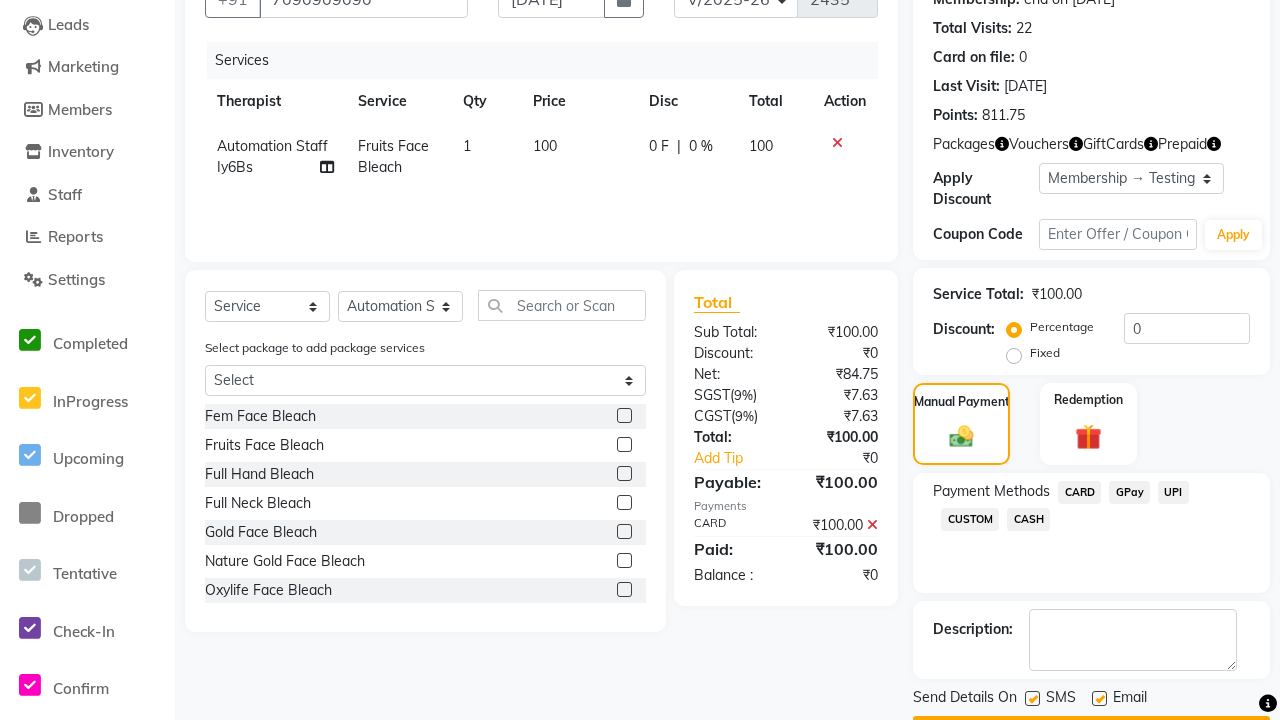 click 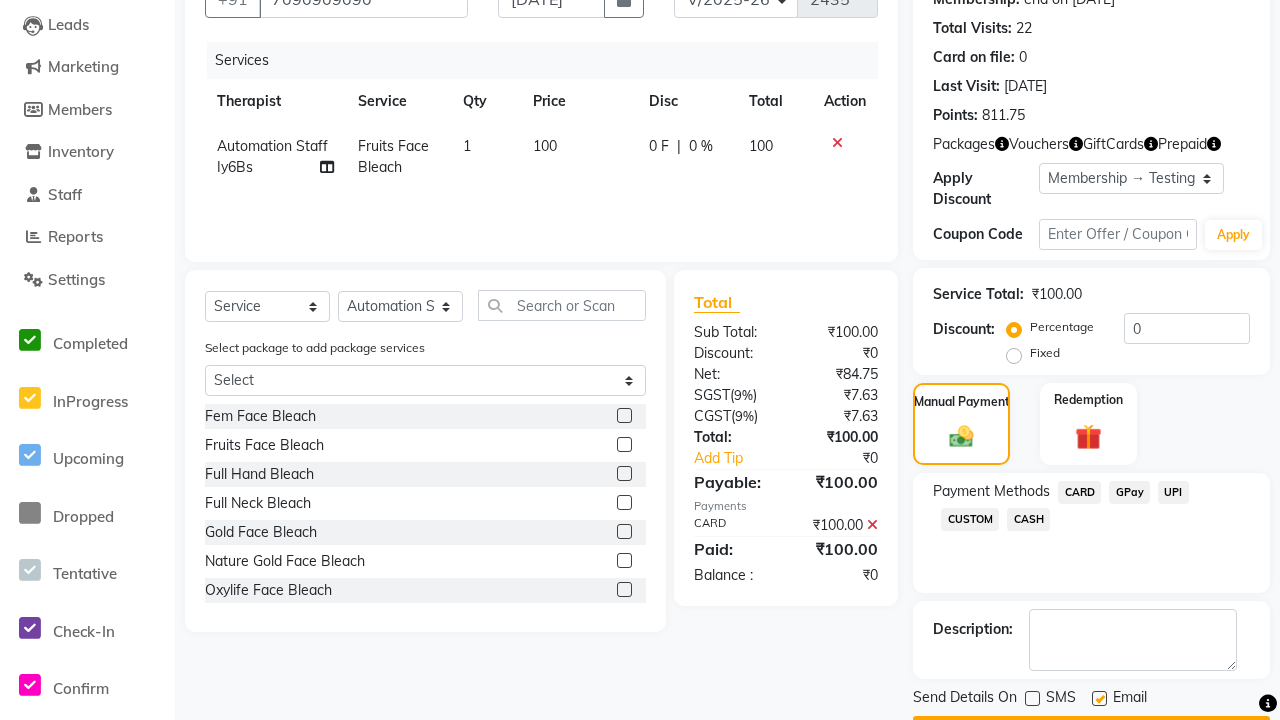 click 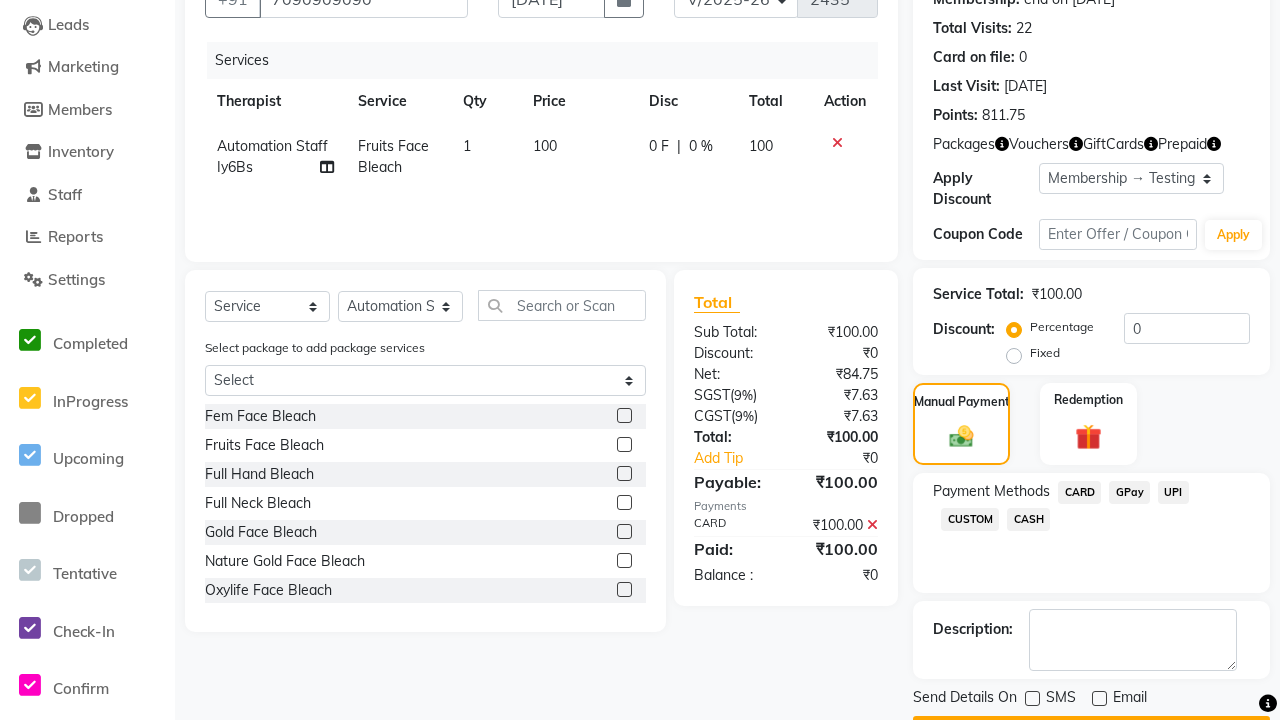 click on "Checkout" 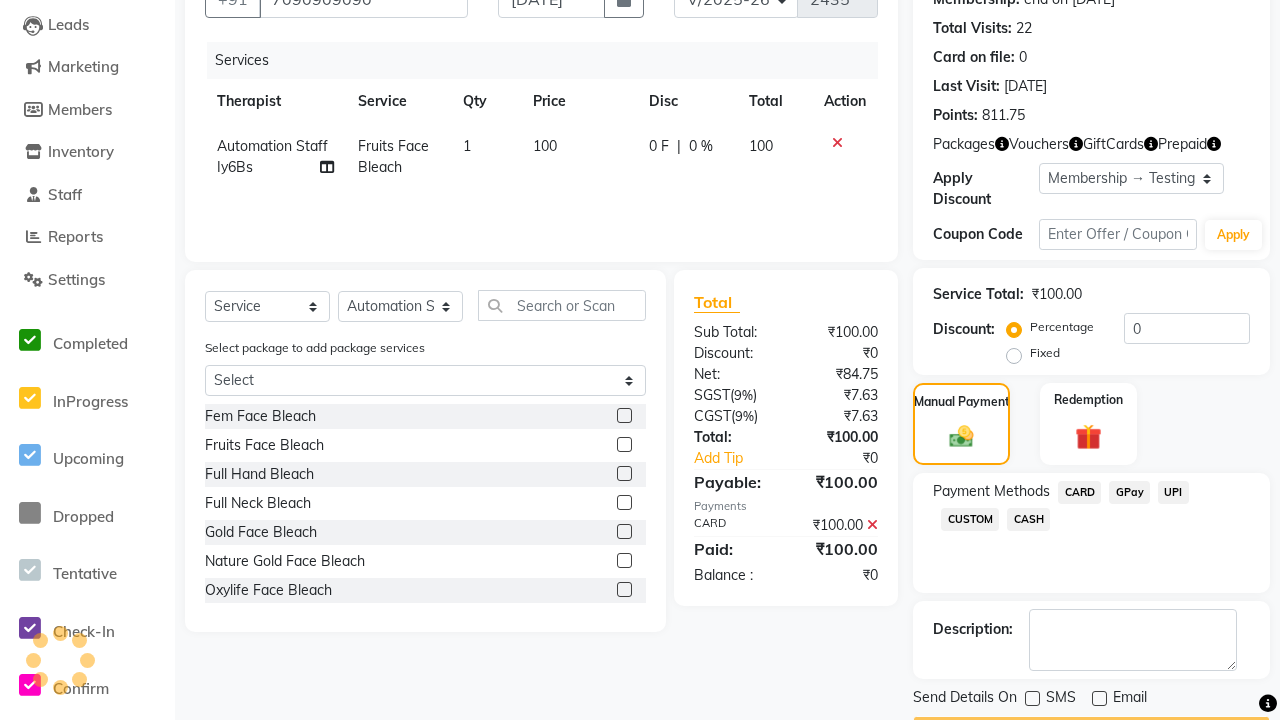 scroll, scrollTop: 232, scrollLeft: 0, axis: vertical 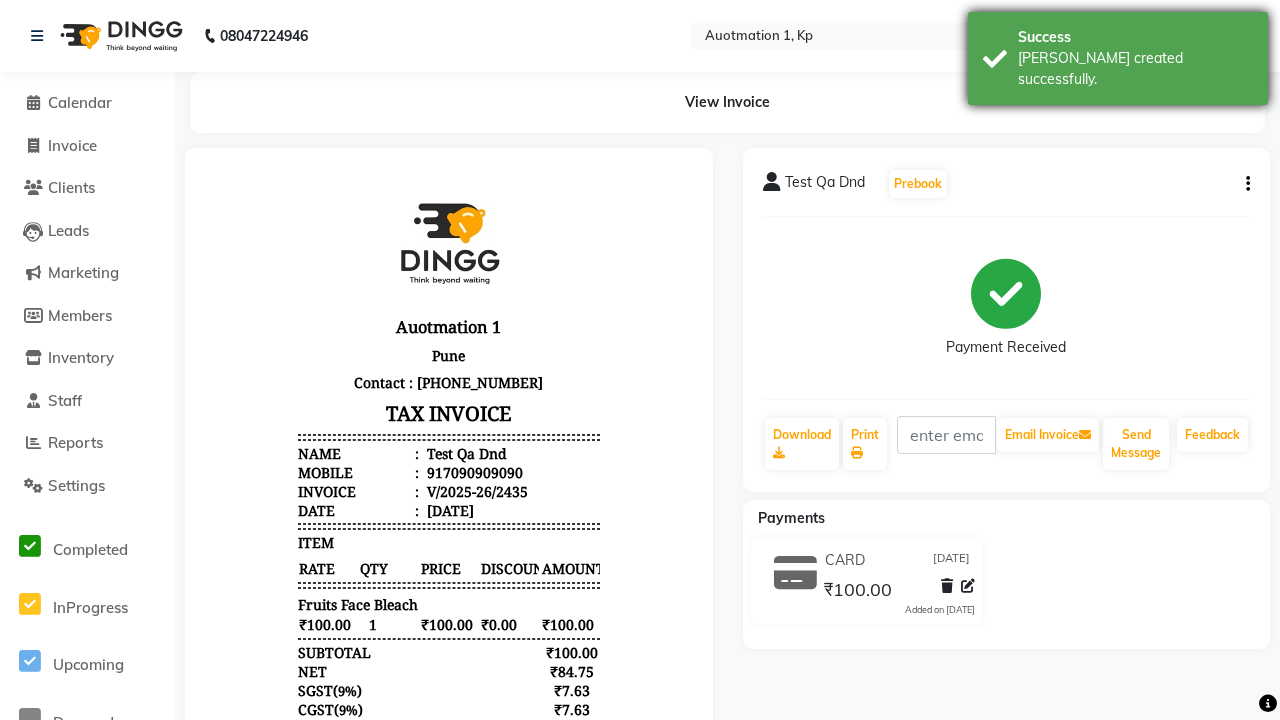 click on "[PERSON_NAME] created successfully." at bounding box center (1135, 69) 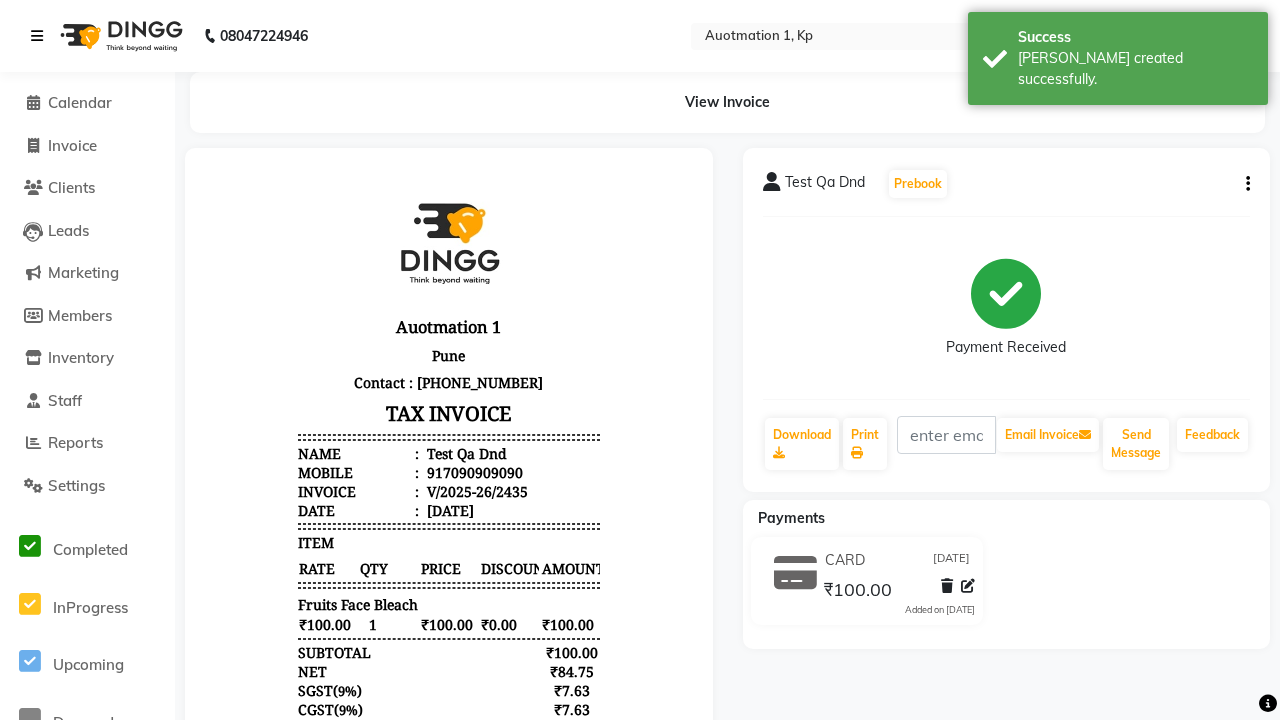 click at bounding box center [37, 36] 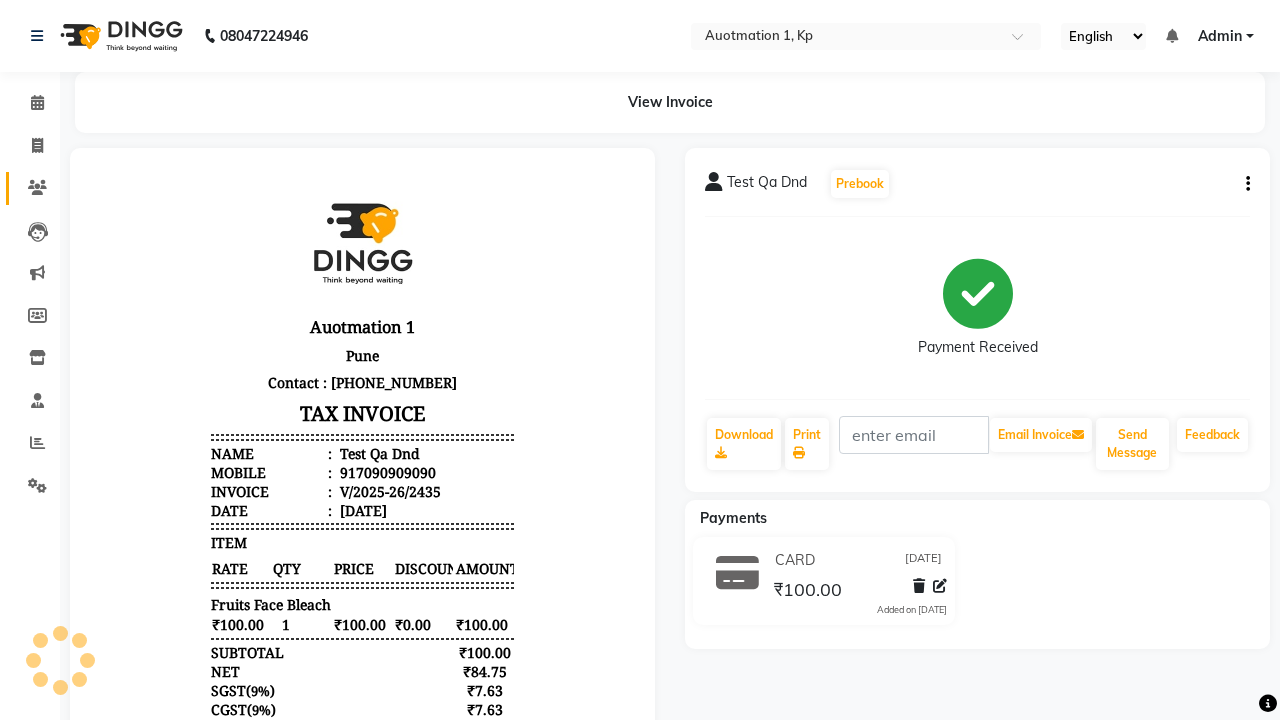 click 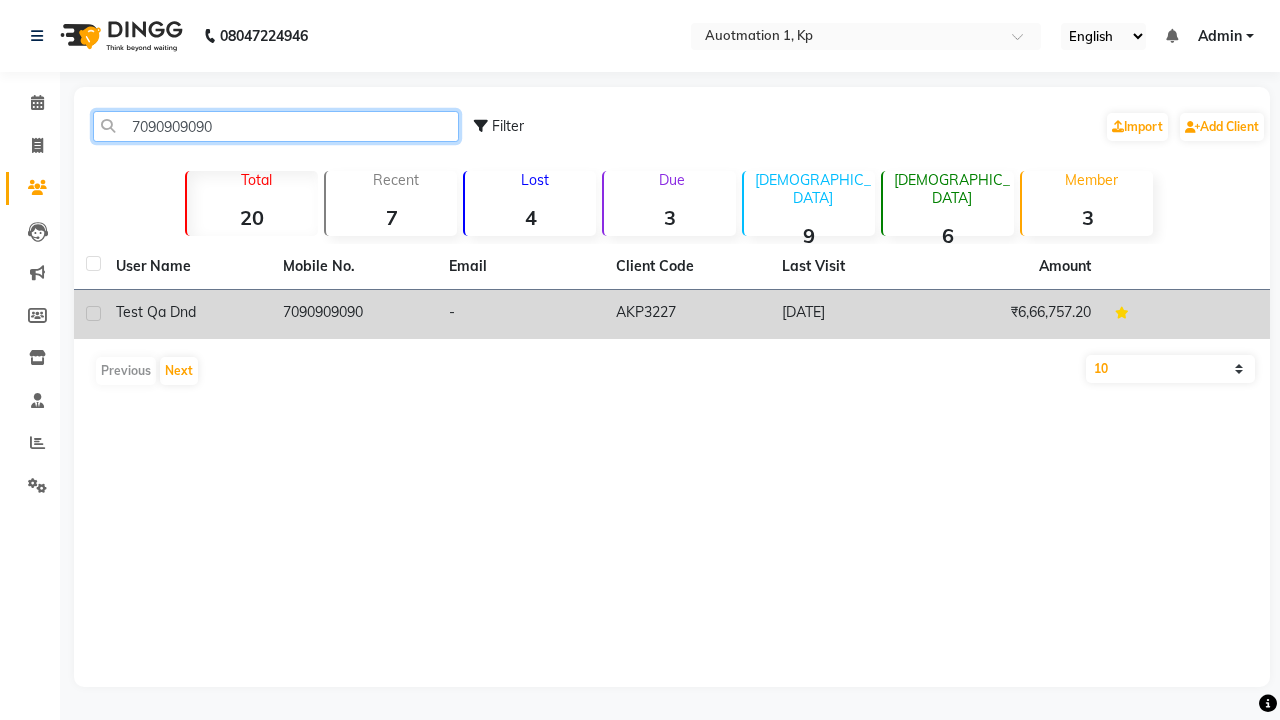 type on "7090909090" 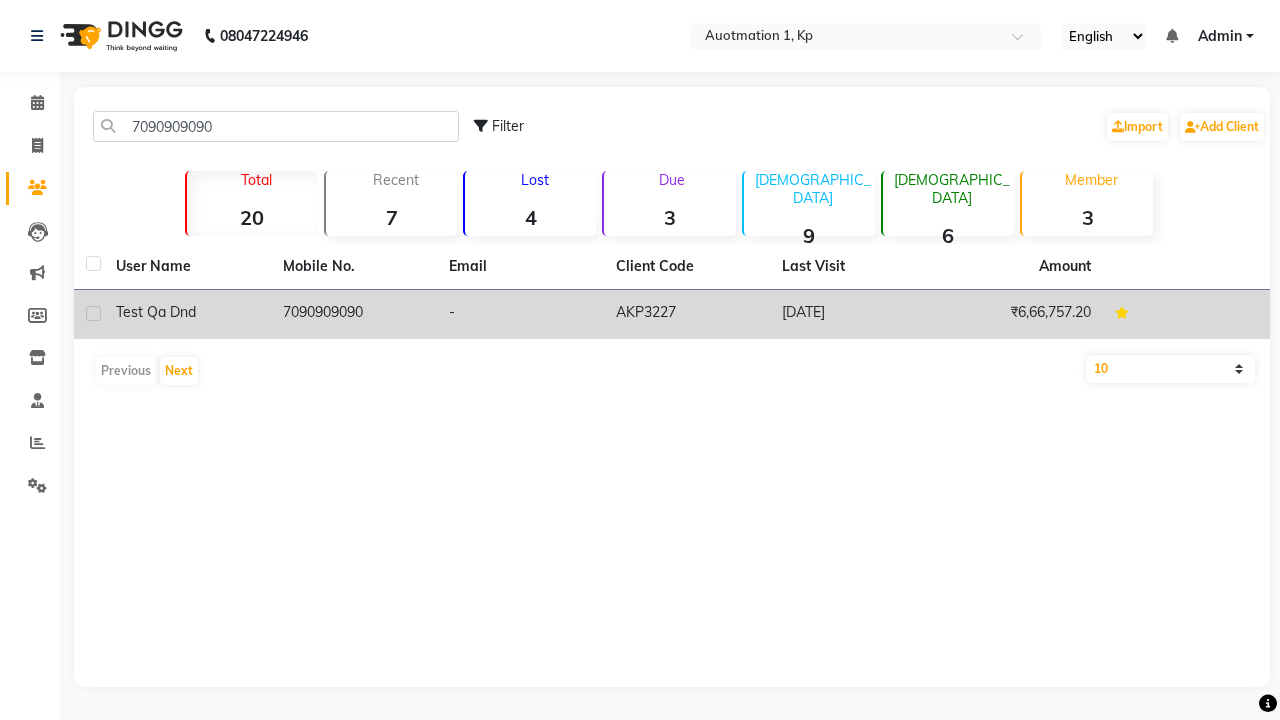 click on "7090909090" 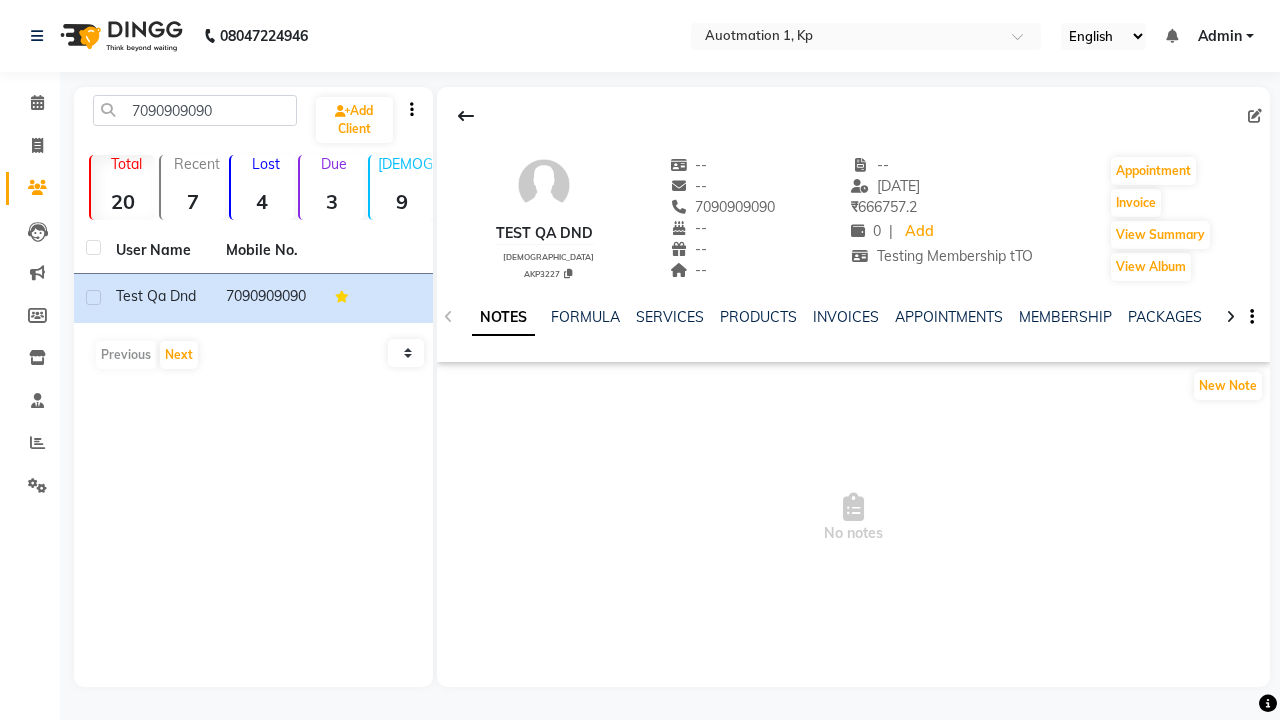 click on "GIFTCARDS" 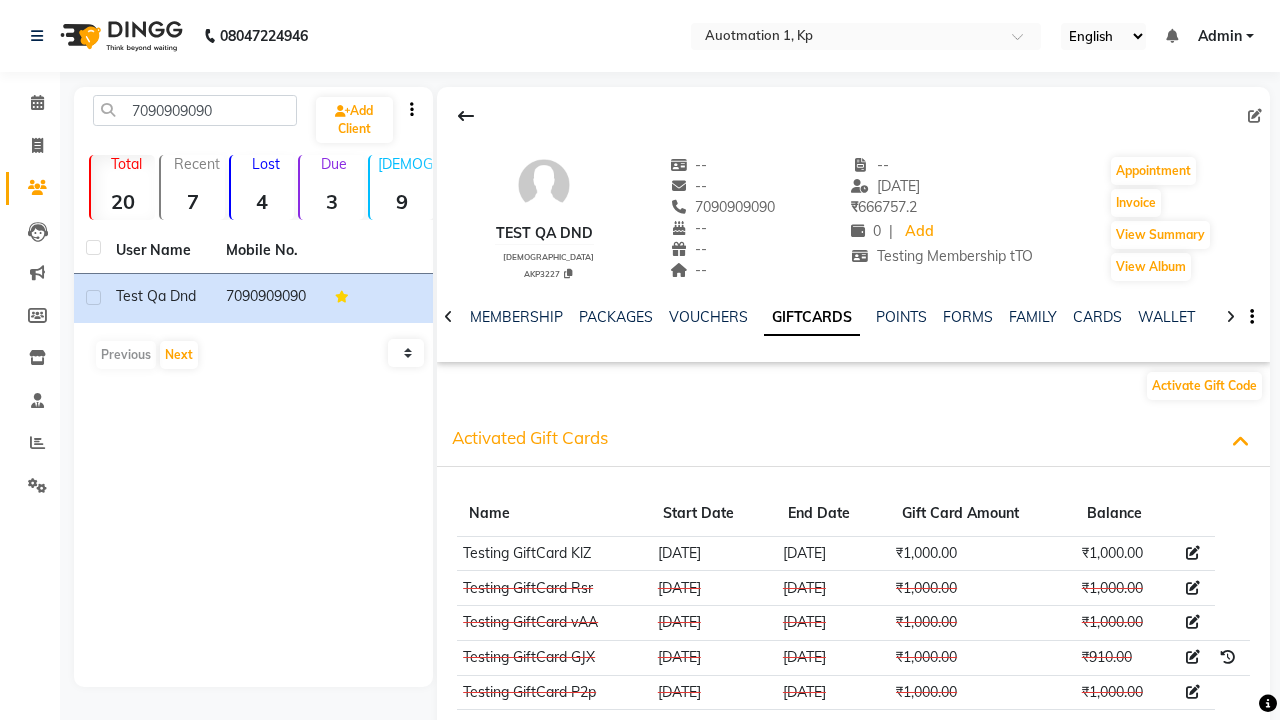 click at bounding box center (1193, 553) 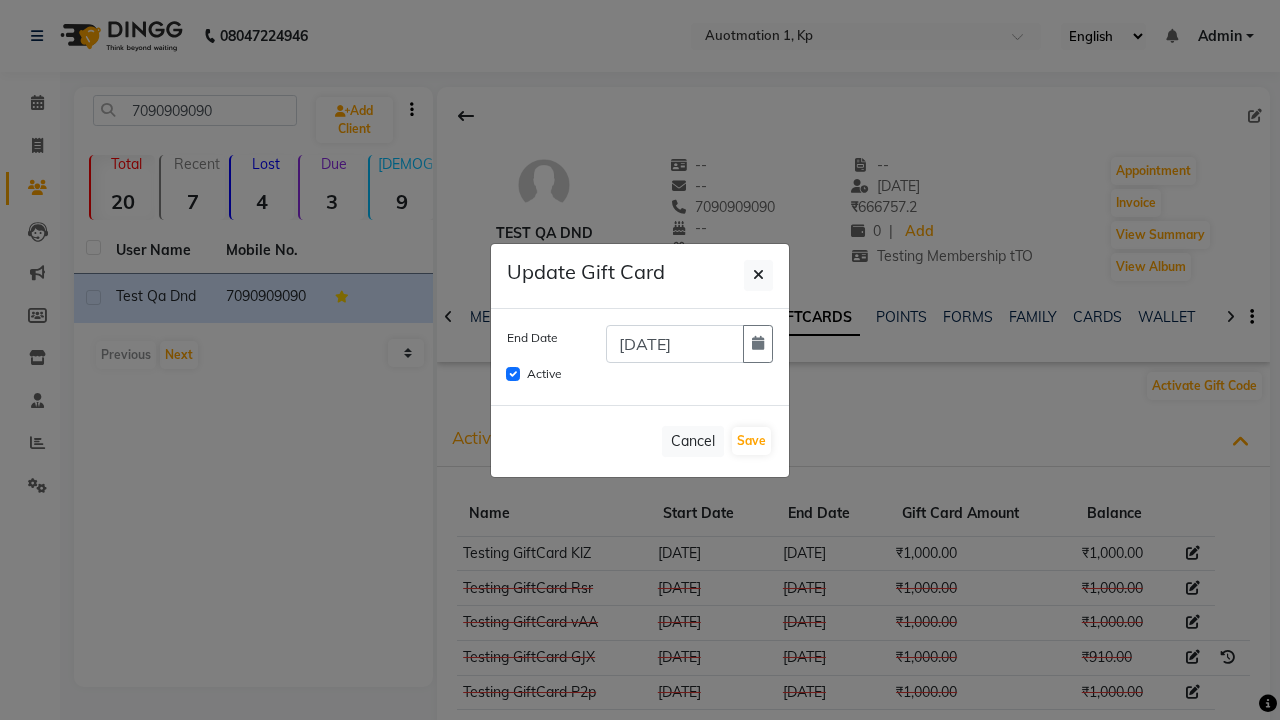 scroll, scrollTop: 0, scrollLeft: 403, axis: horizontal 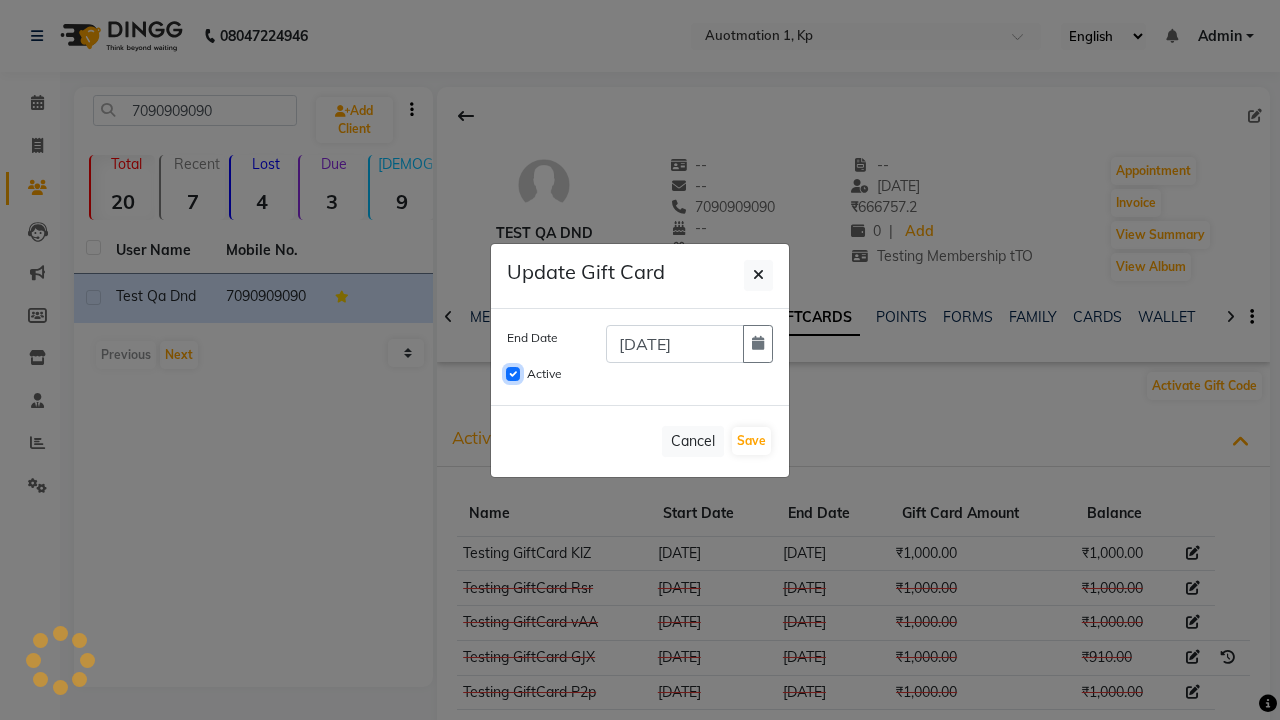 click on "Active" at bounding box center (513, 374) 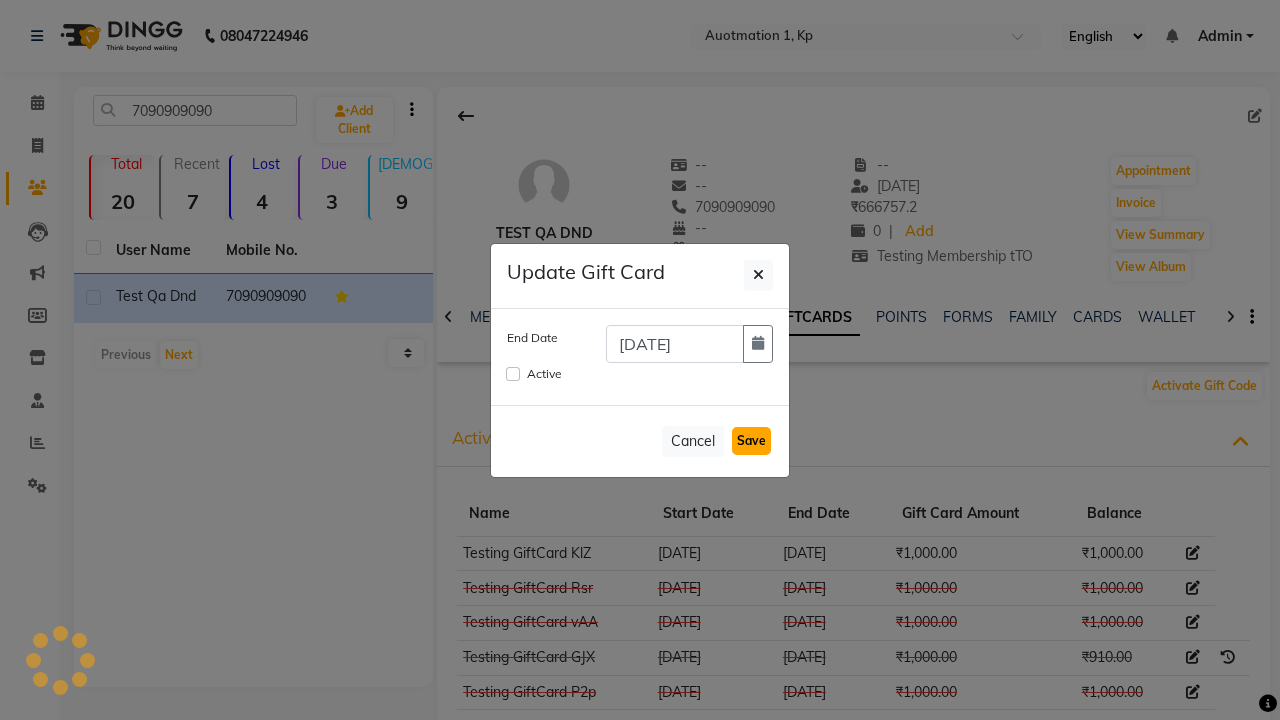 click on "Save" 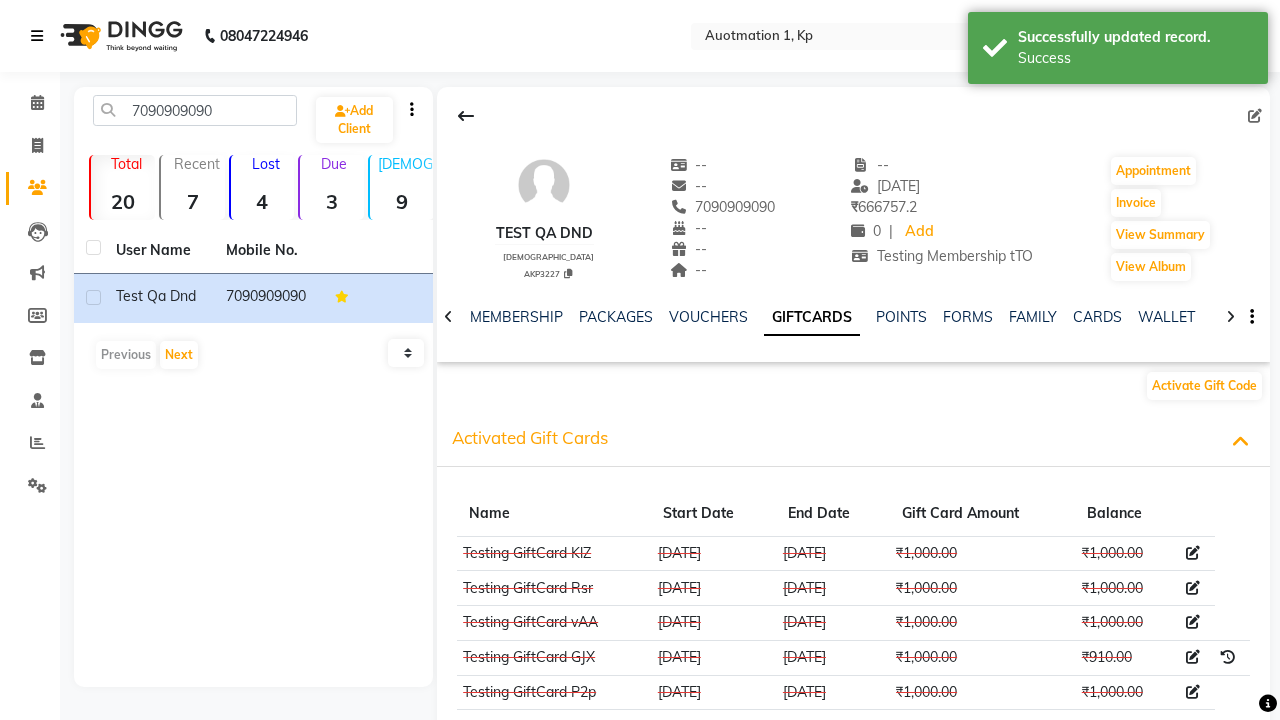 click on "Success" at bounding box center [1135, 58] 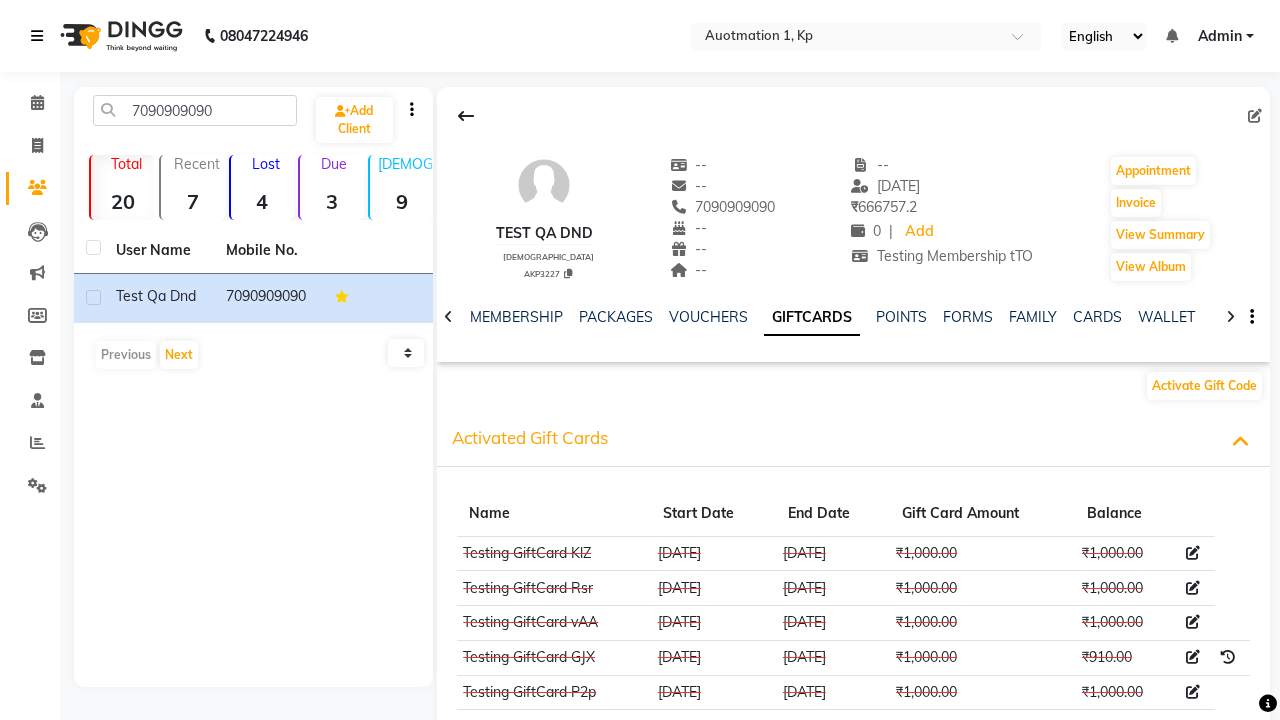 click at bounding box center [37, 36] 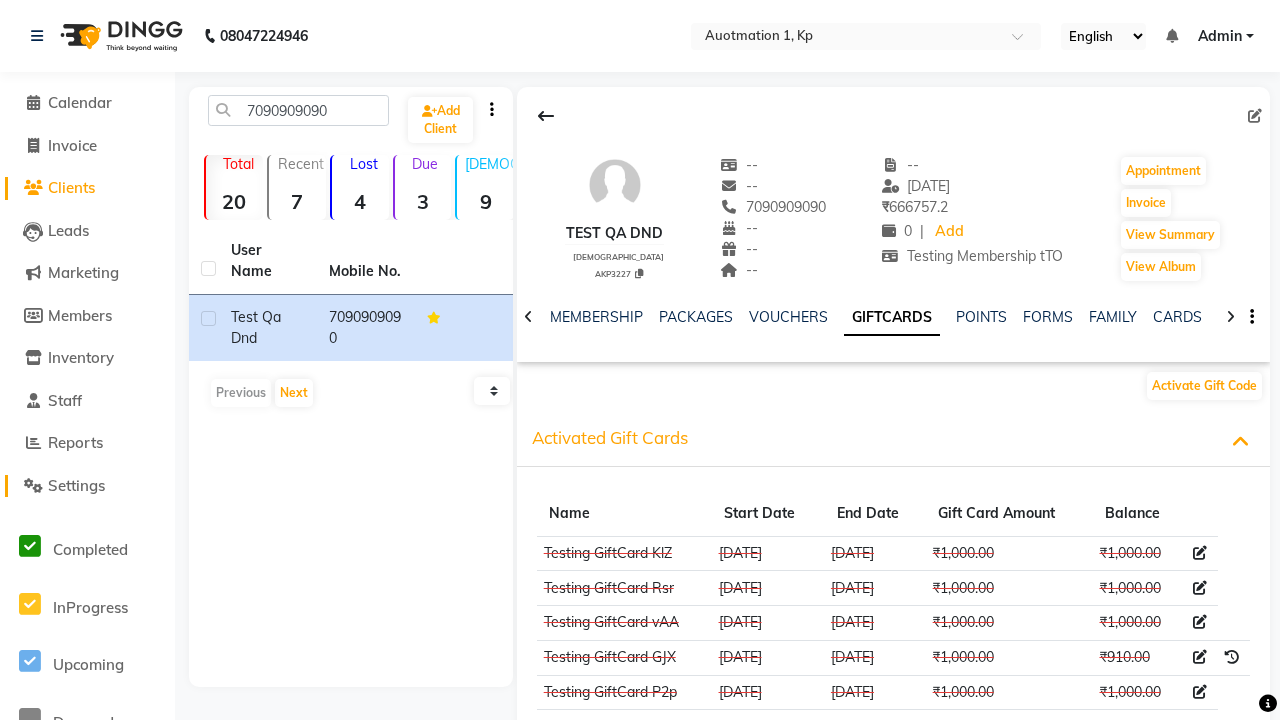 click on "Settings" 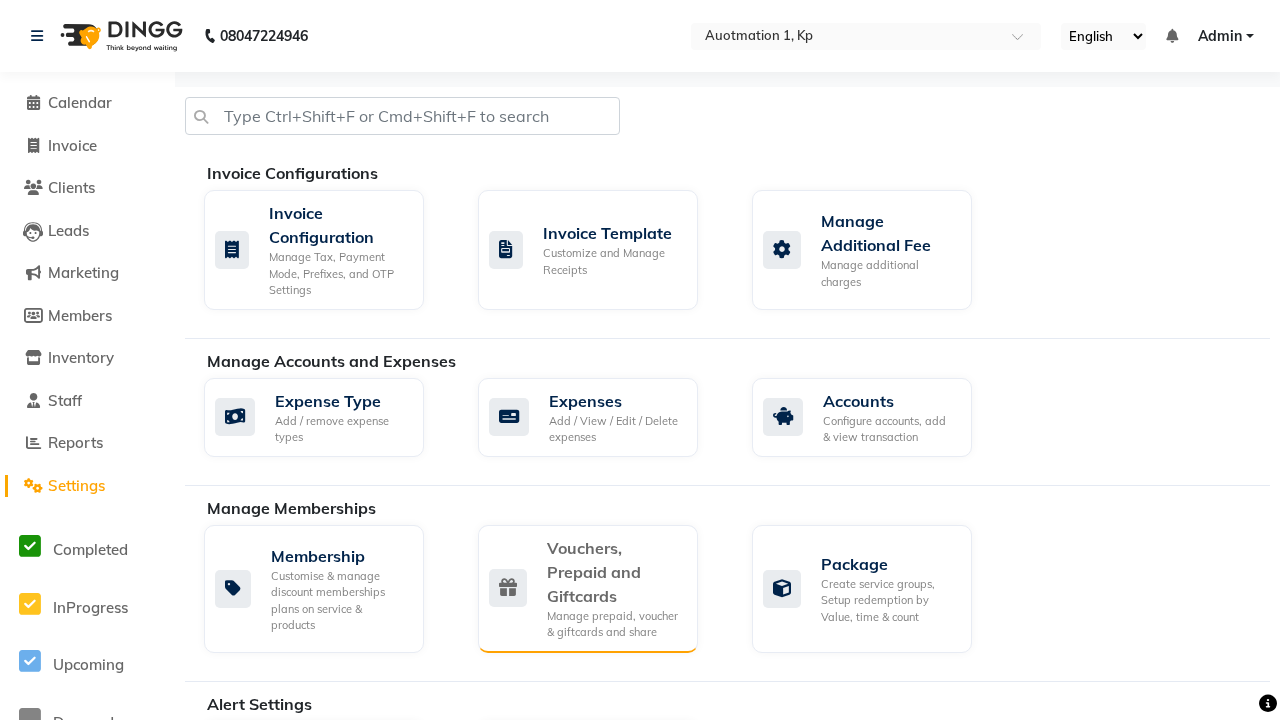 click on "Vouchers, Prepaid and Giftcards" 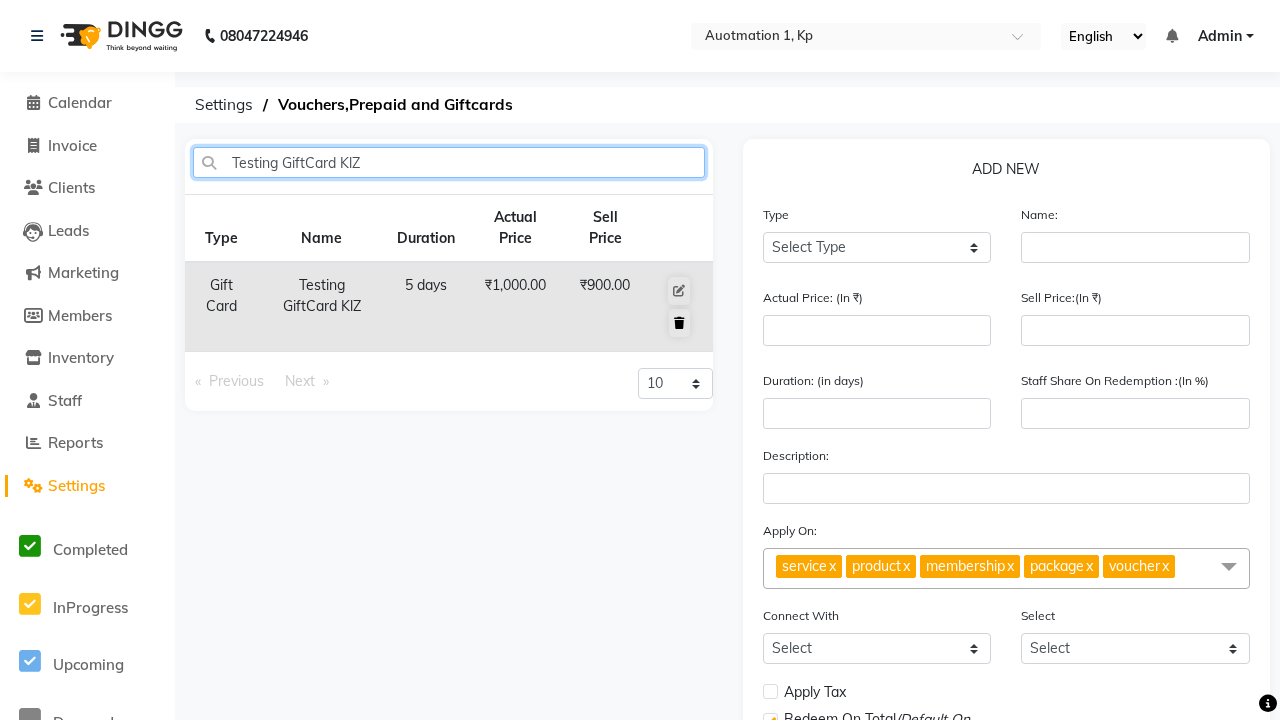 type on "Testing GiftCard KlZ" 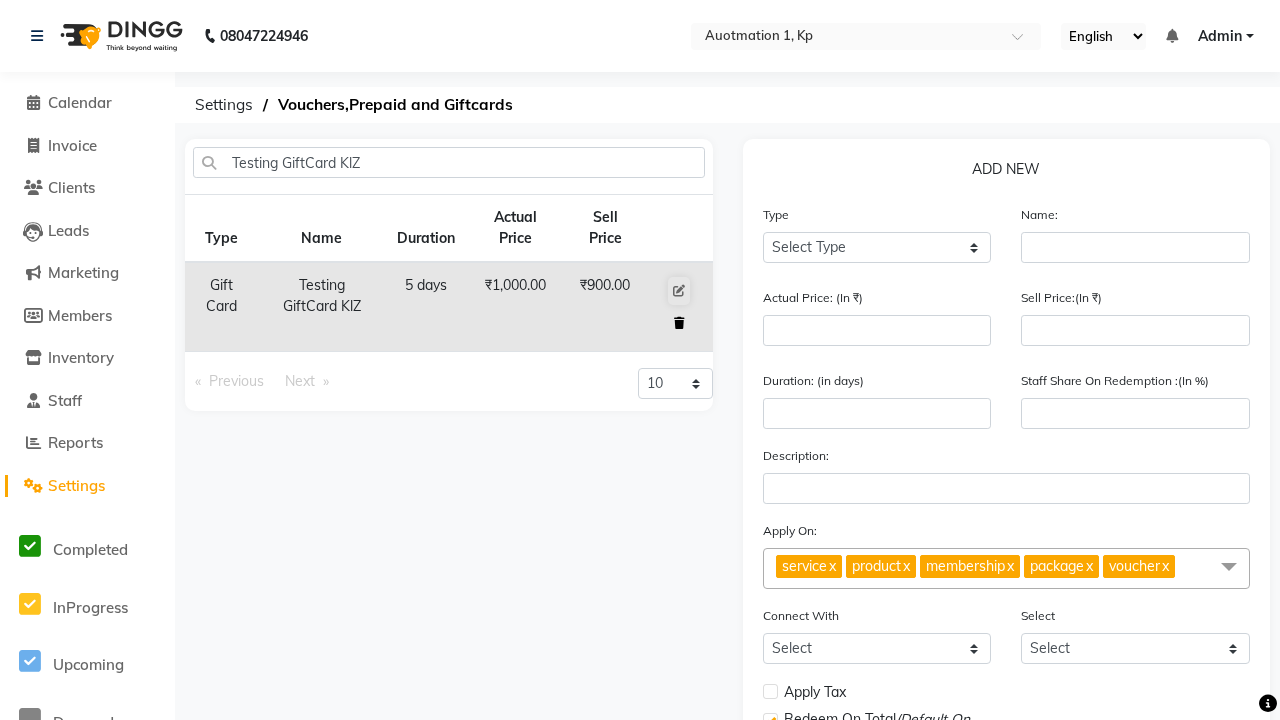 click 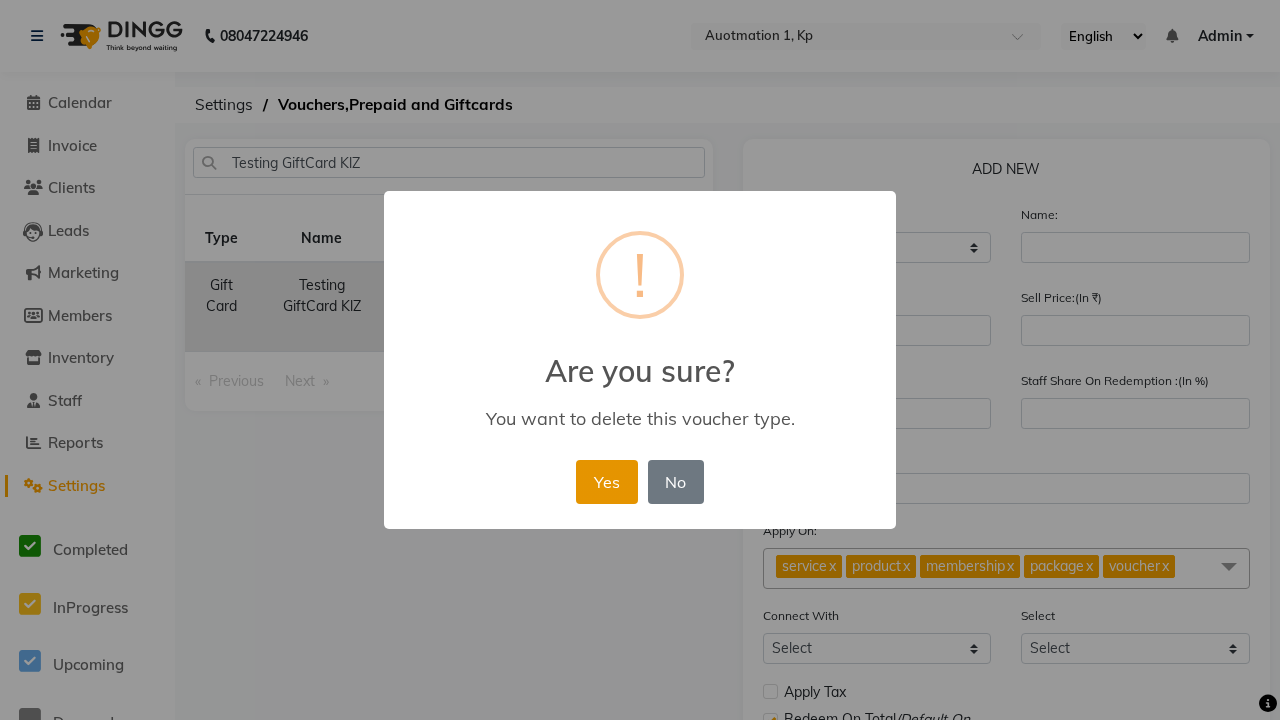 click on "Yes" at bounding box center [606, 482] 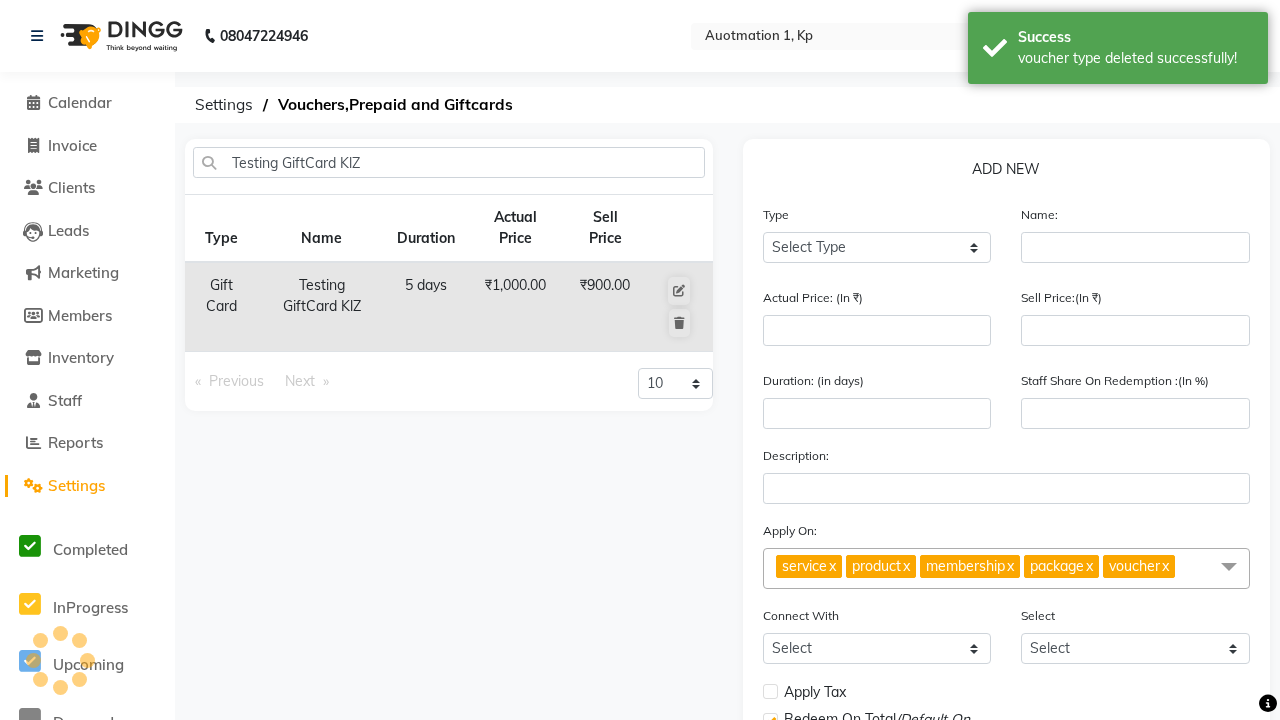 type 